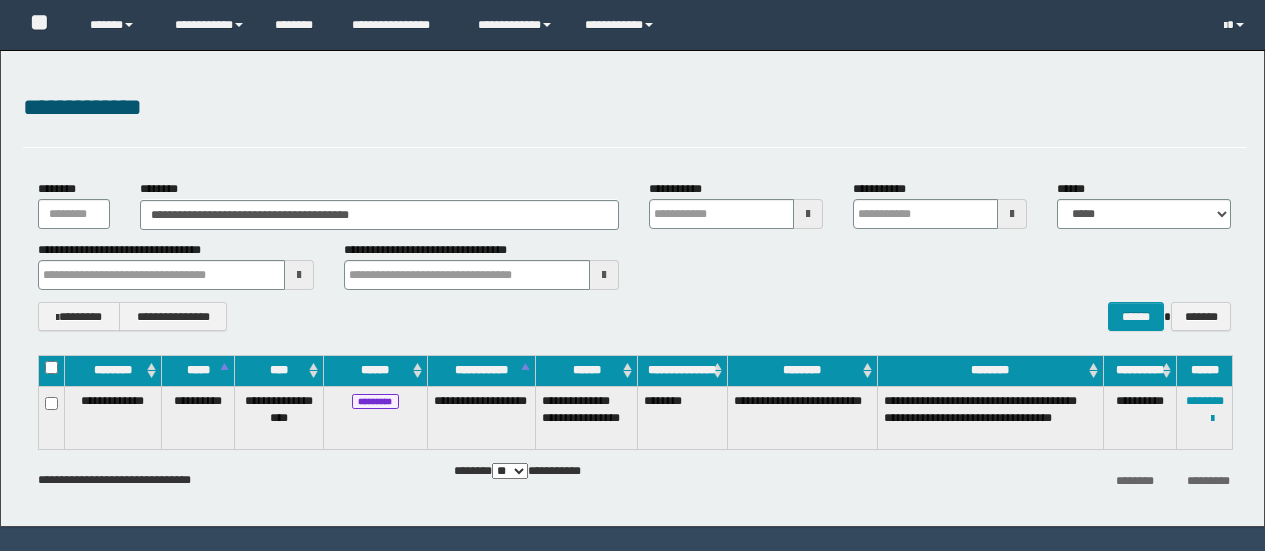scroll, scrollTop: 0, scrollLeft: 0, axis: both 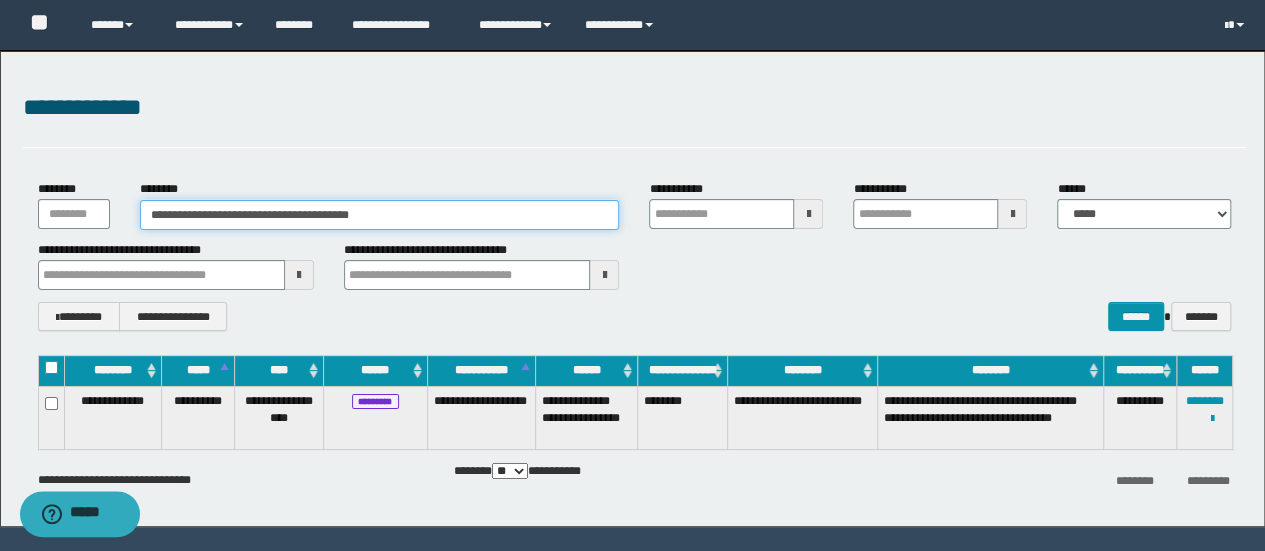 drag, startPoint x: 450, startPoint y: 225, endPoint x: 0, endPoint y: 325, distance: 460.97723 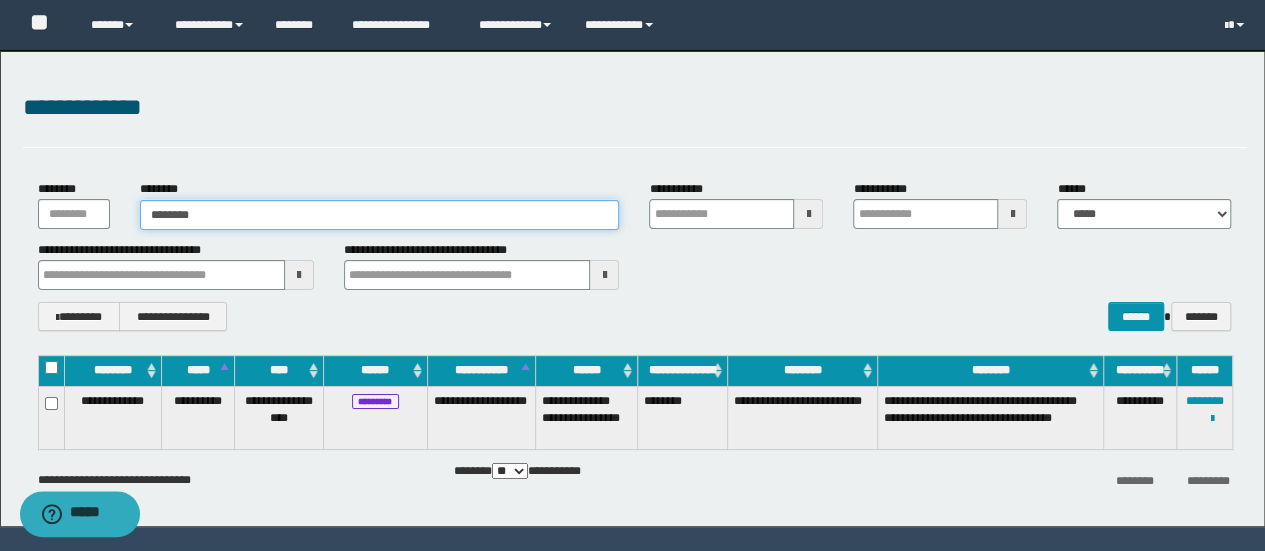 type on "********" 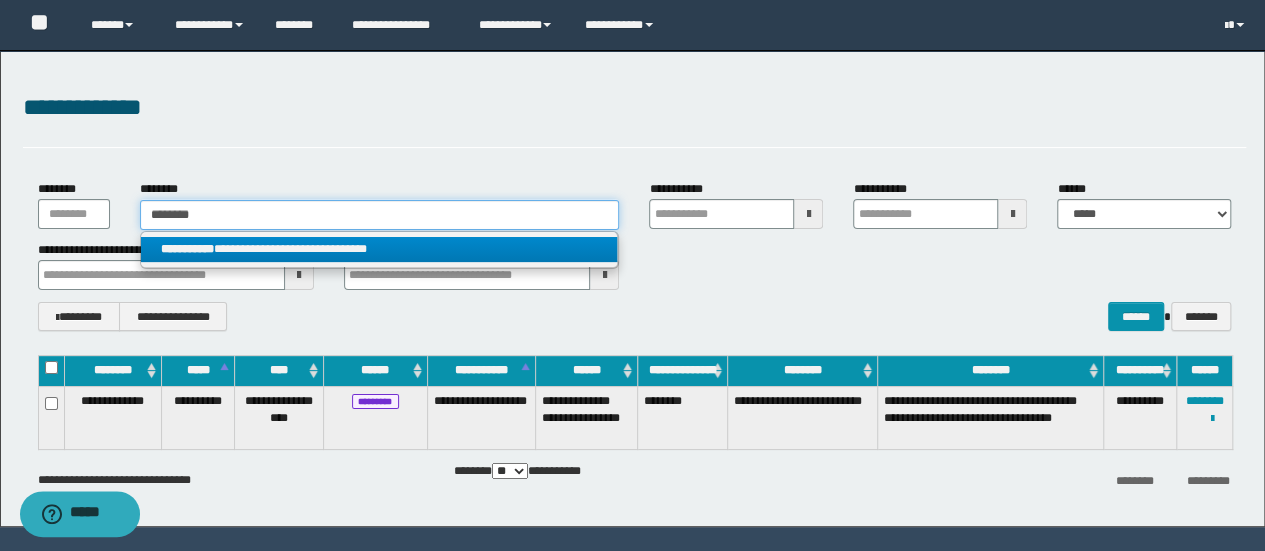 type on "********" 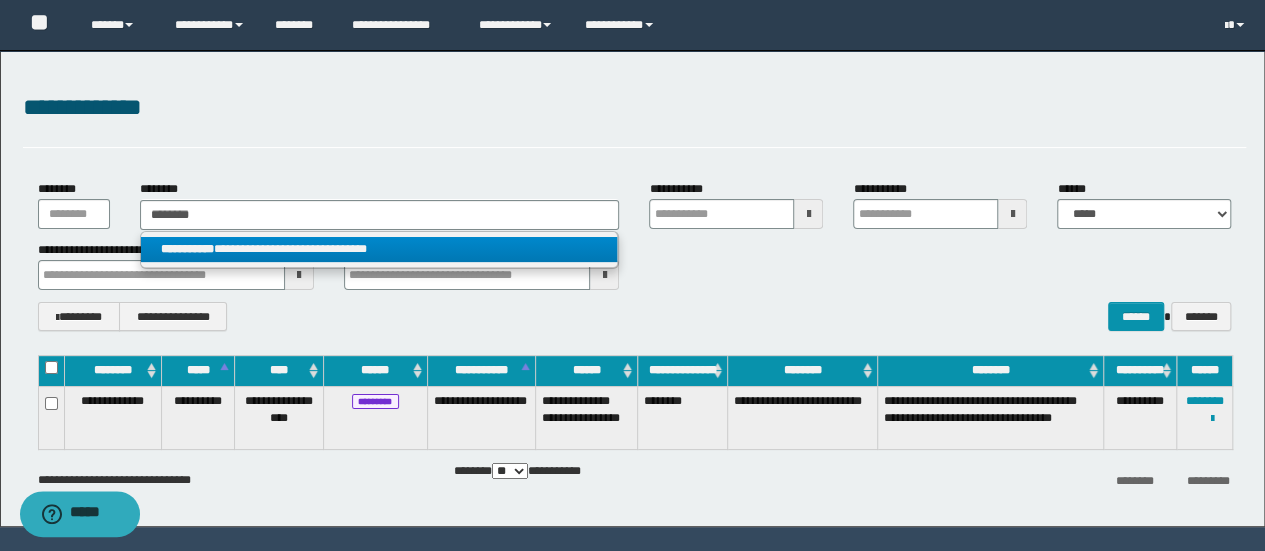 click on "**********" at bounding box center (379, 249) 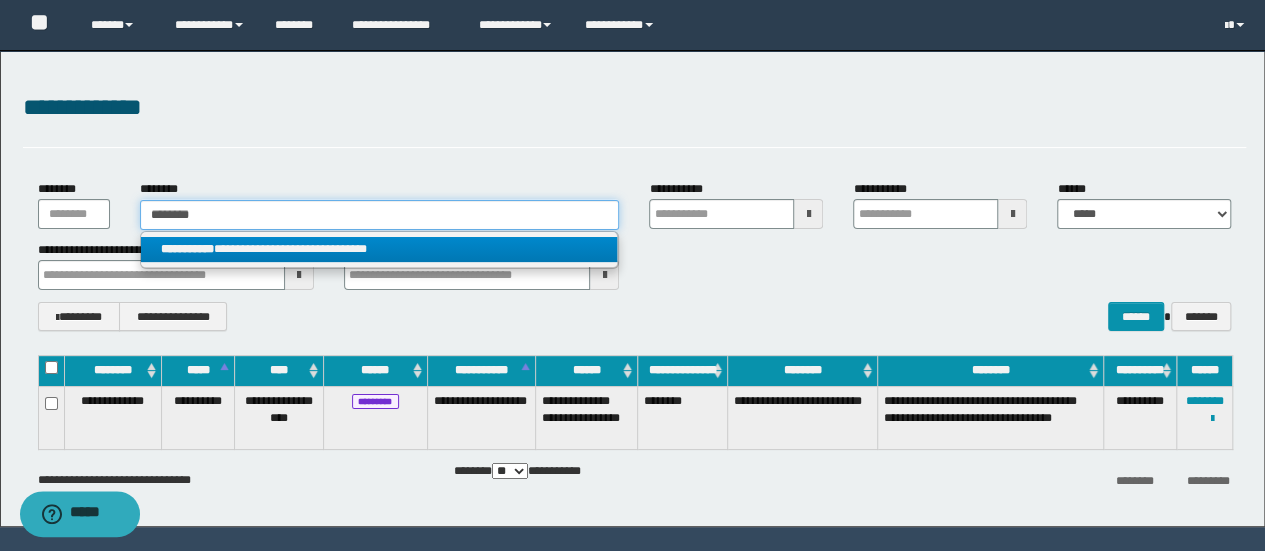 type 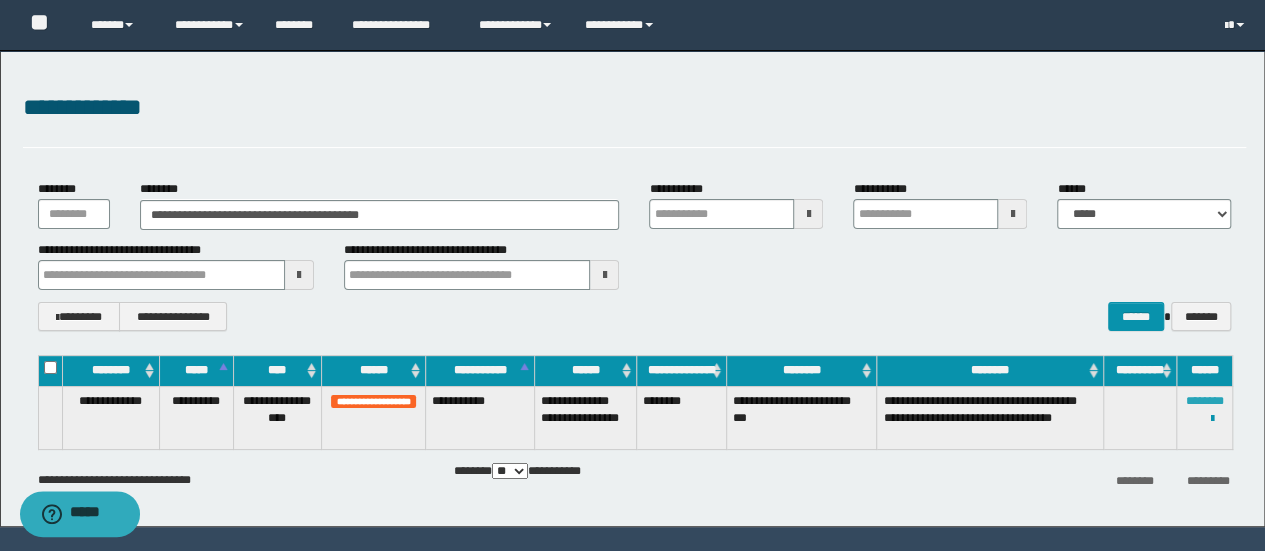 click on "********" at bounding box center [1205, 401] 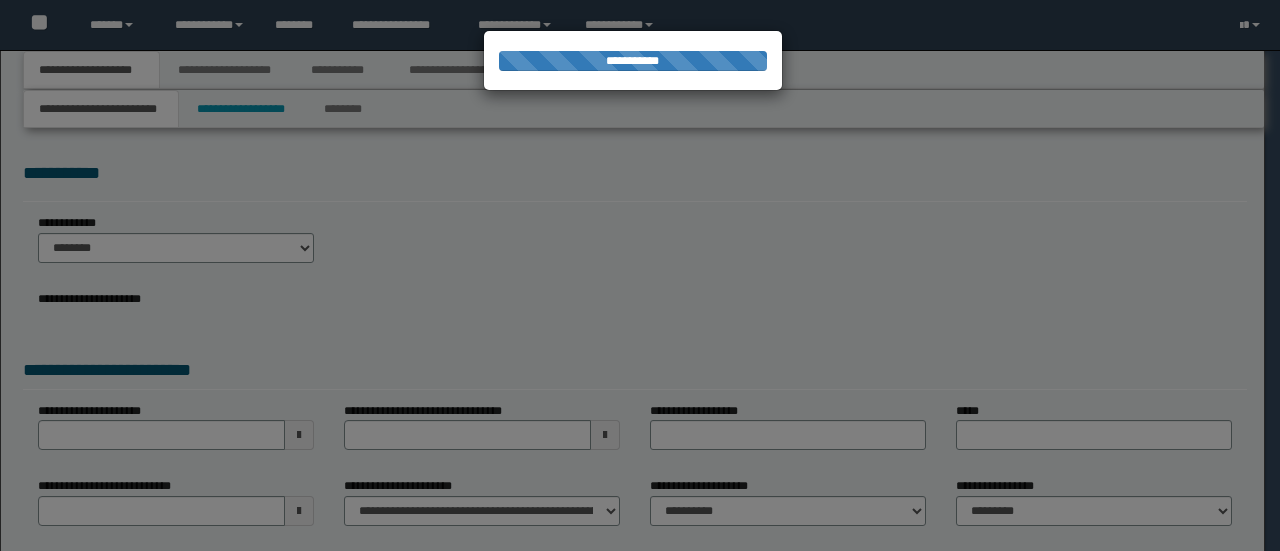 scroll, scrollTop: 0, scrollLeft: 0, axis: both 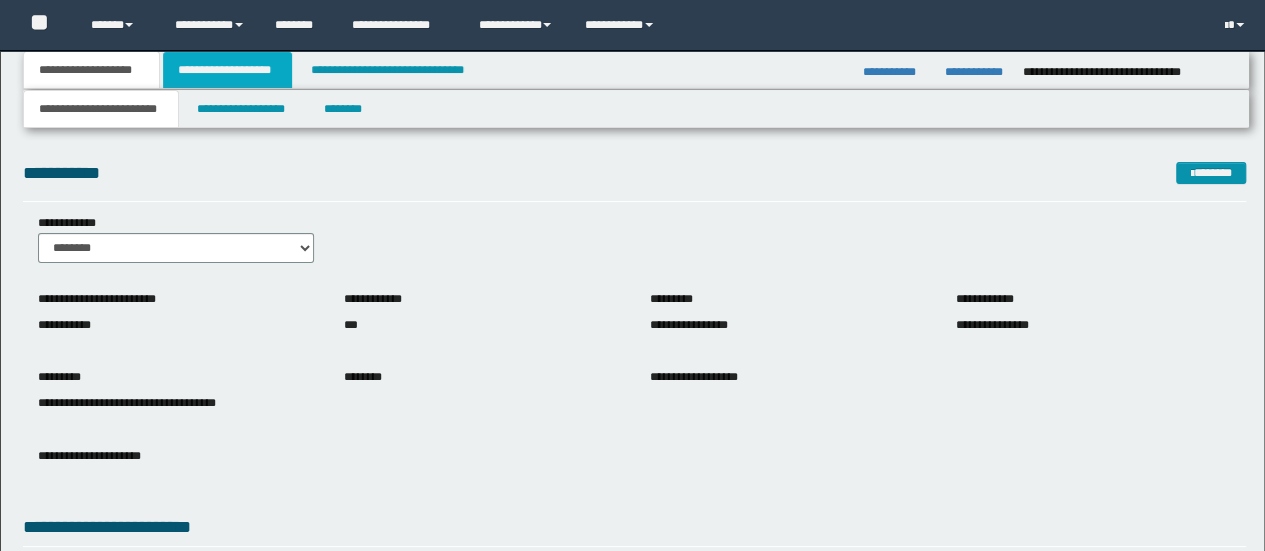 click on "**********" at bounding box center (227, 70) 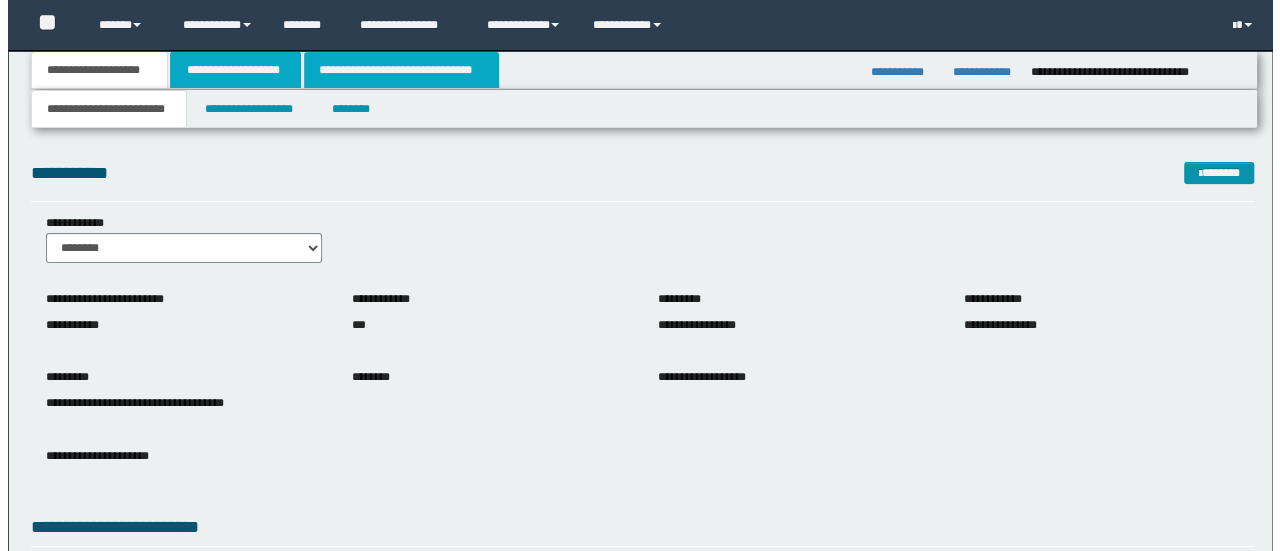 scroll, scrollTop: 0, scrollLeft: 0, axis: both 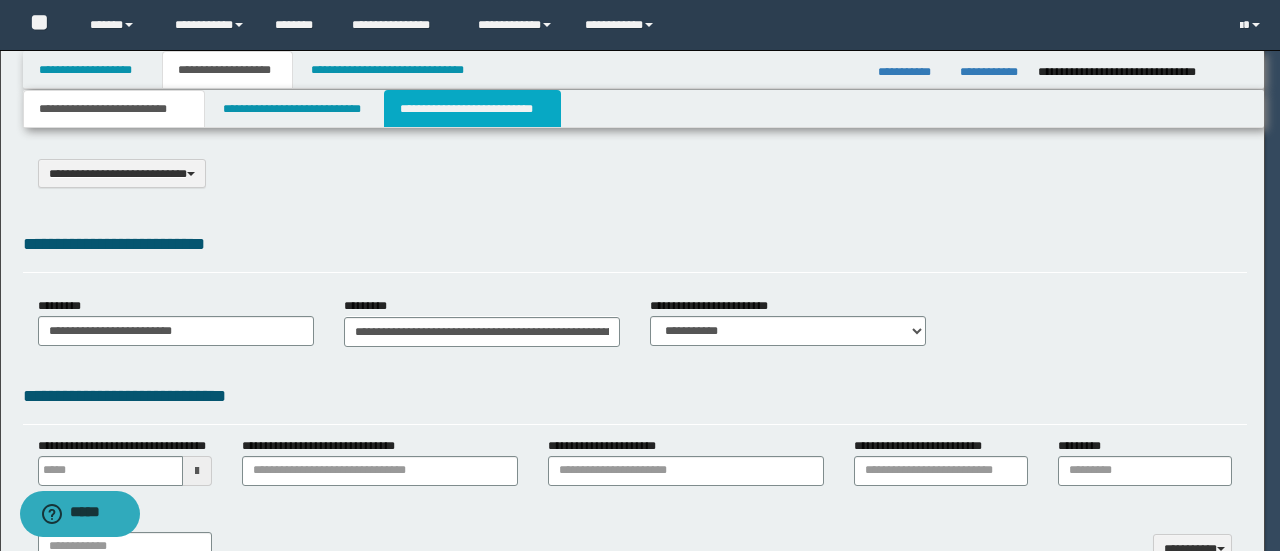 click on "**********" at bounding box center [472, 109] 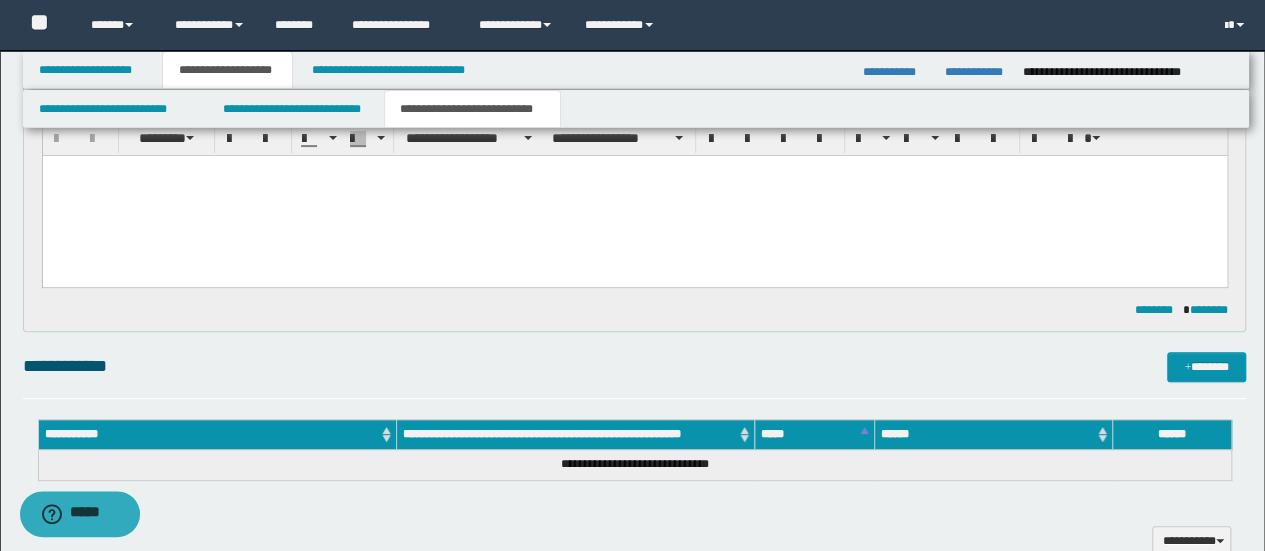 scroll, scrollTop: 200, scrollLeft: 0, axis: vertical 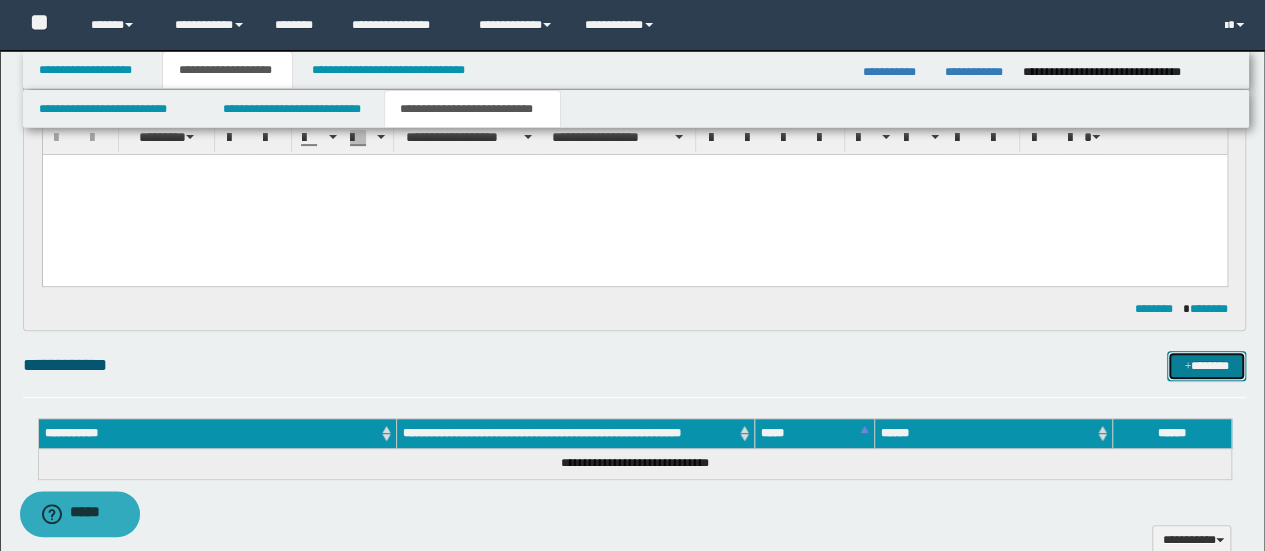 click on "*******" at bounding box center [1206, 365] 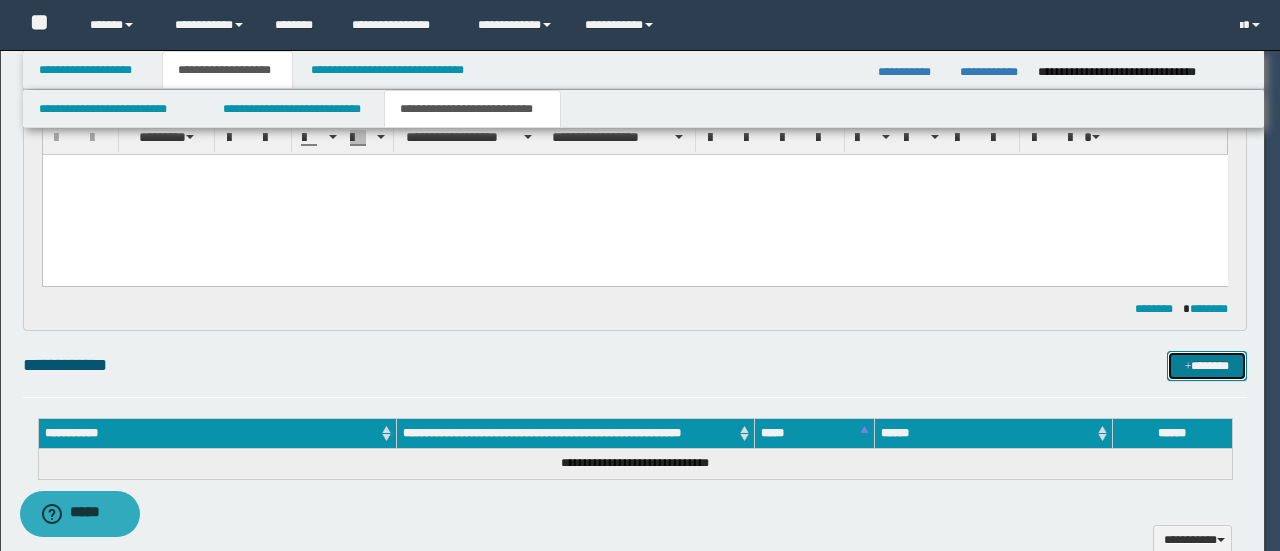 type 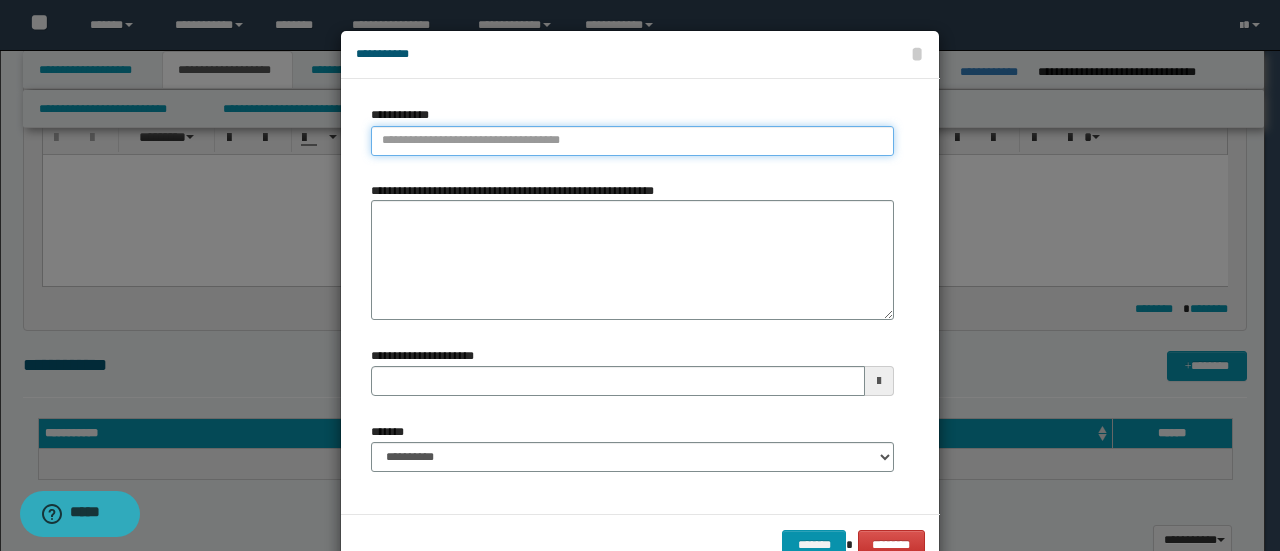 click on "**********" at bounding box center [632, 141] 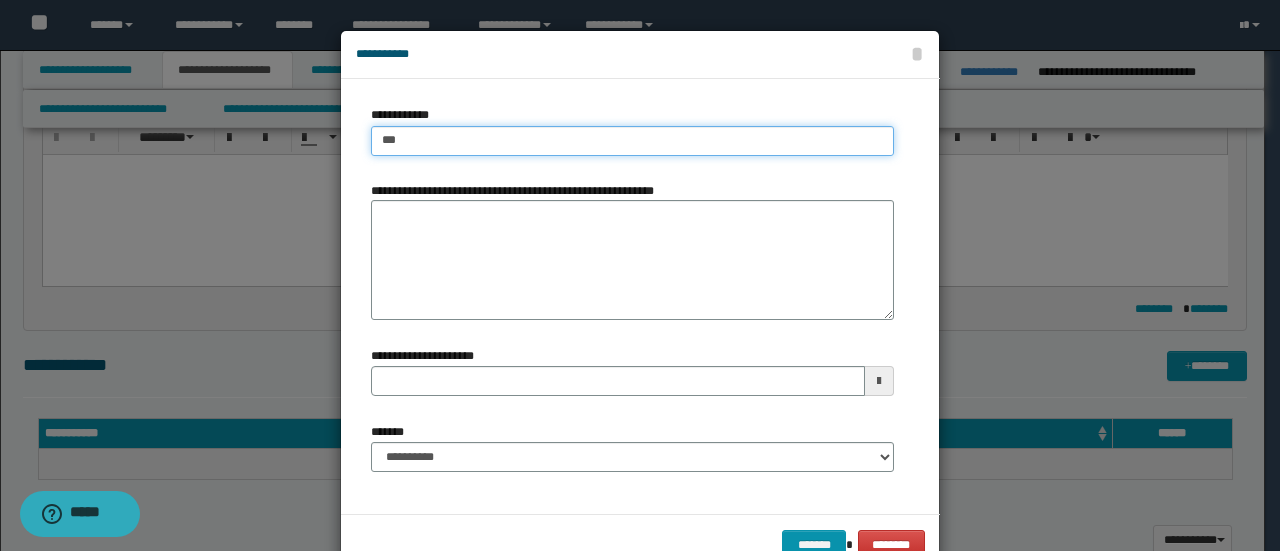 type on "****" 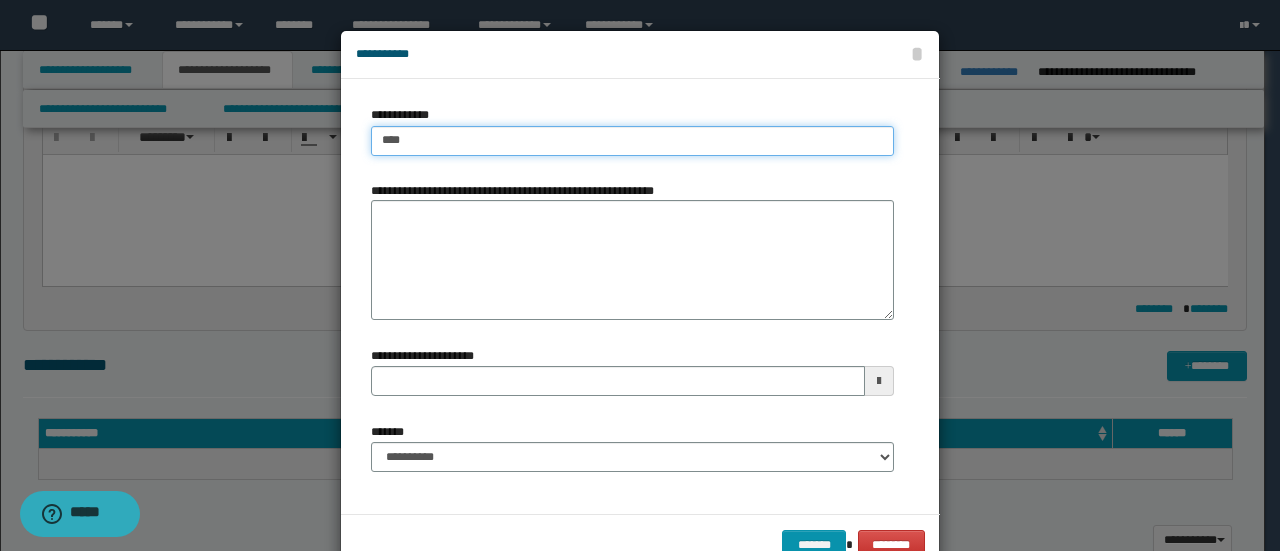 type on "****" 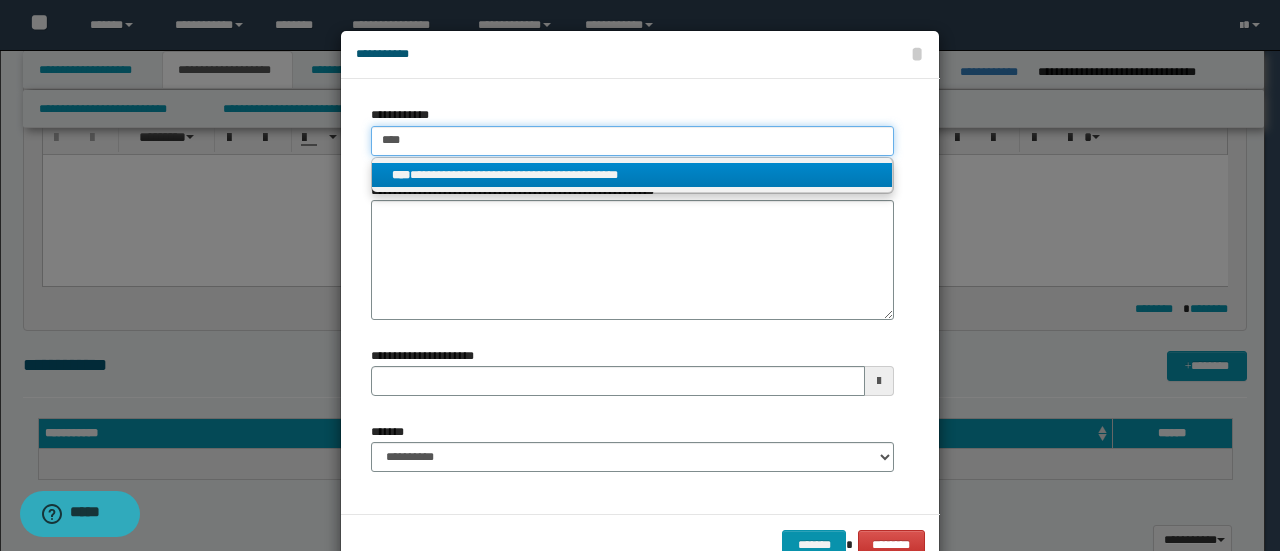 type on "****" 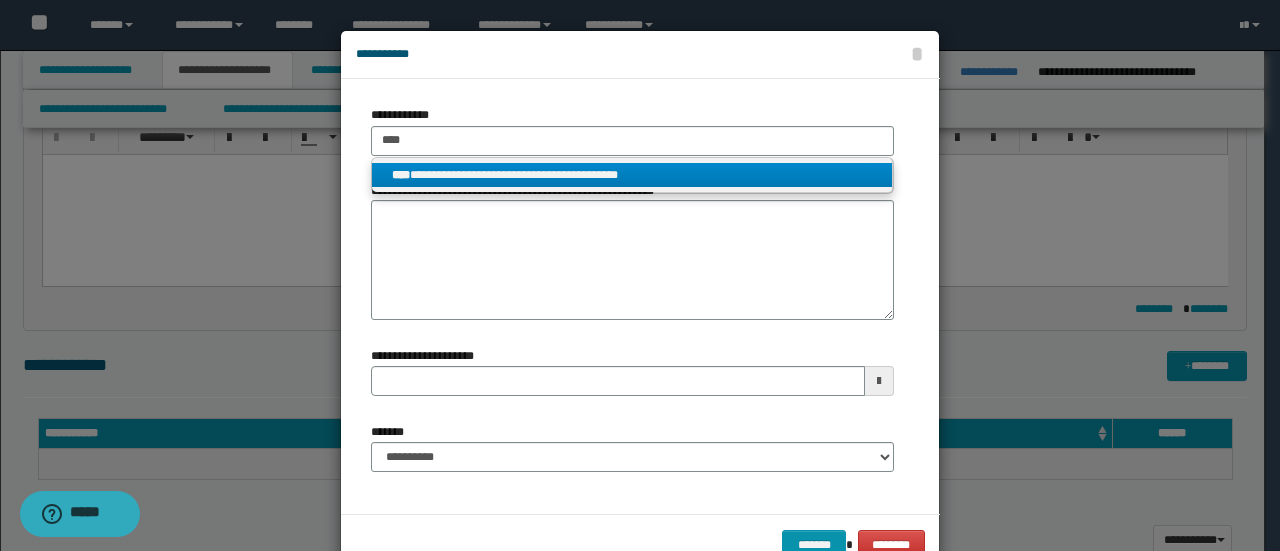 click on "**********" at bounding box center [632, 175] 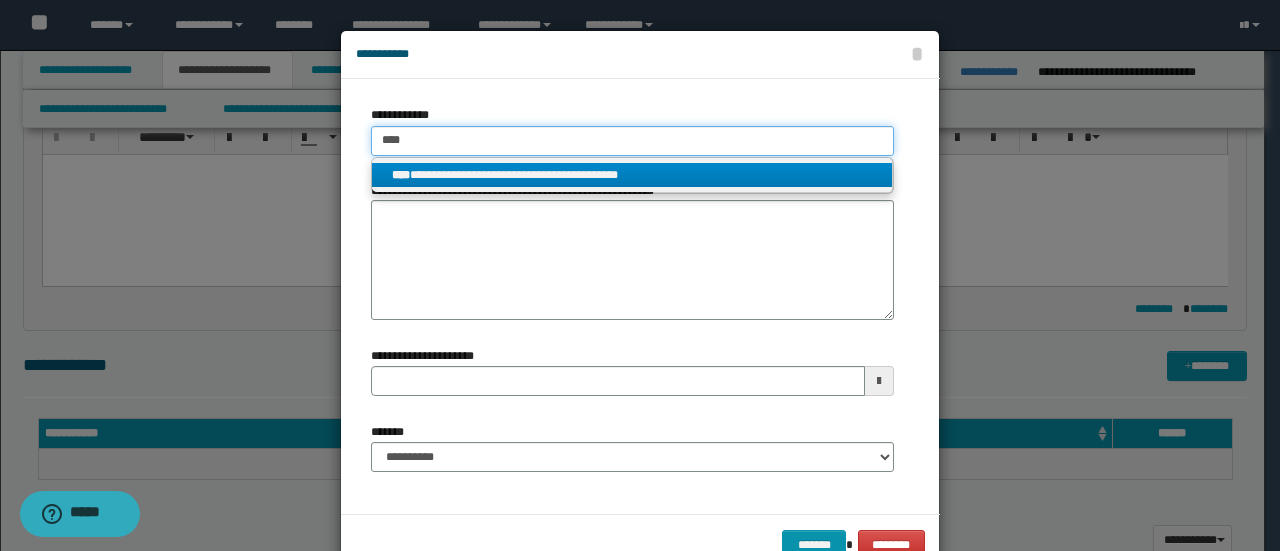 type 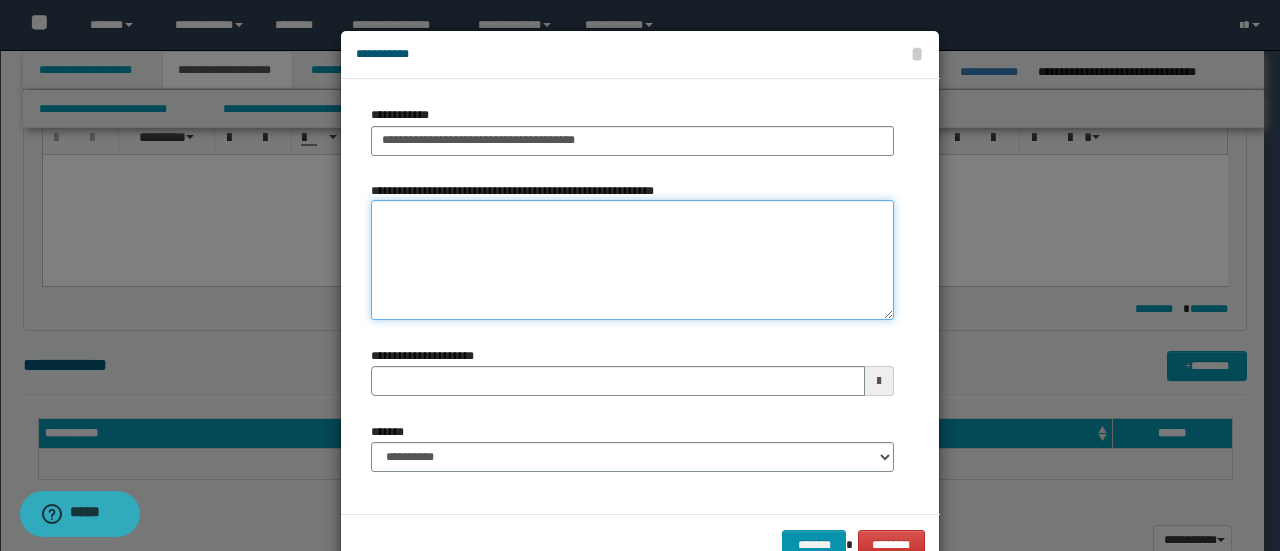 click on "**********" at bounding box center (632, 260) 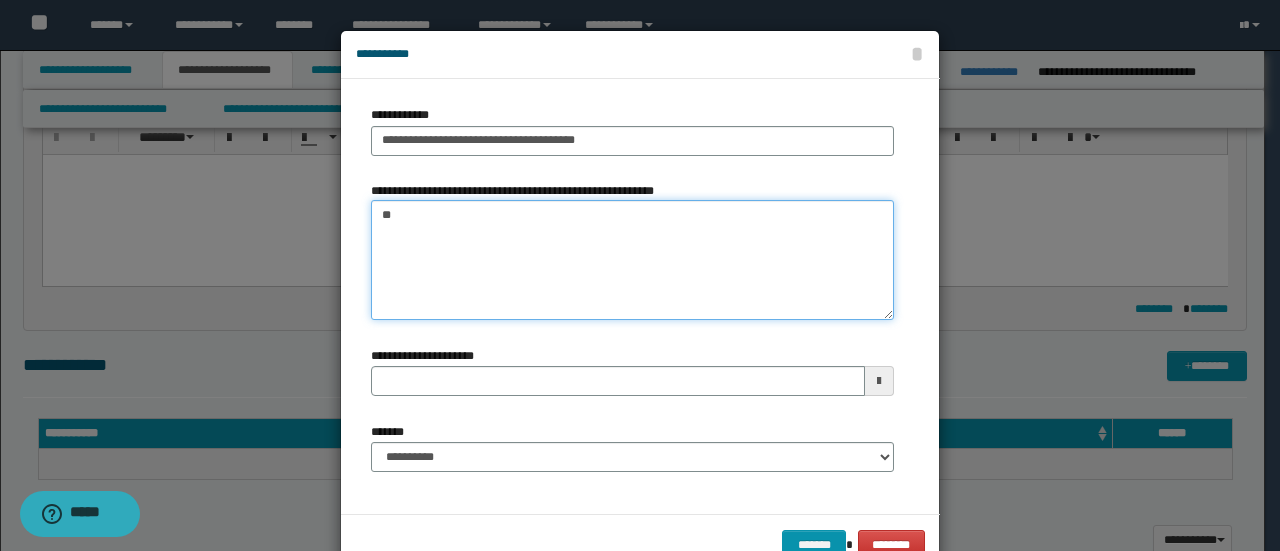 type on "*" 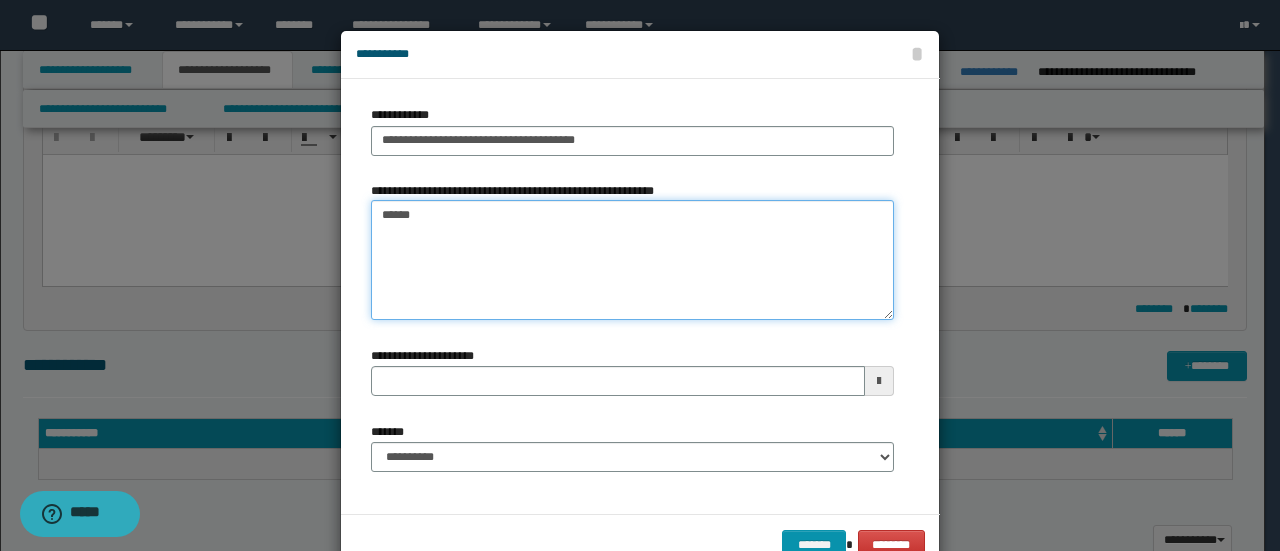 type on "*******" 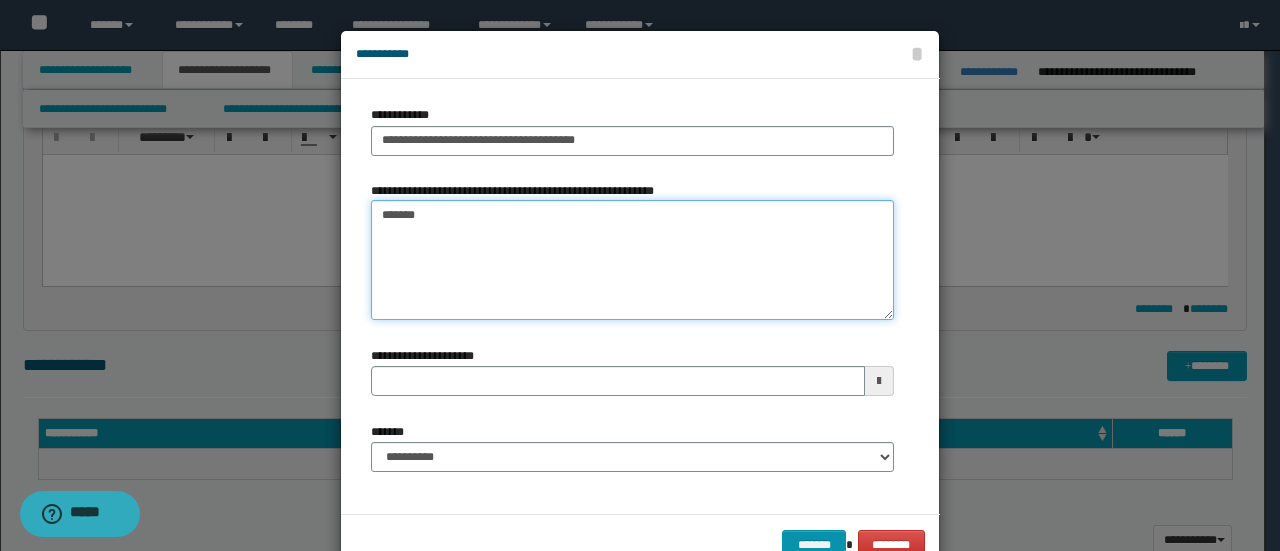 type 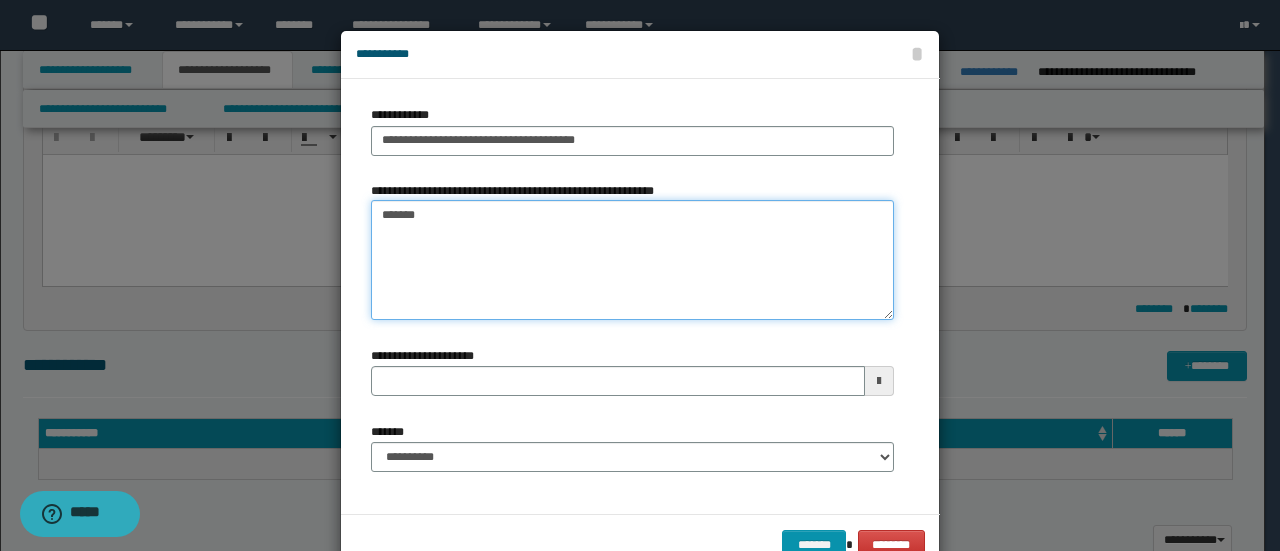 type on "*******" 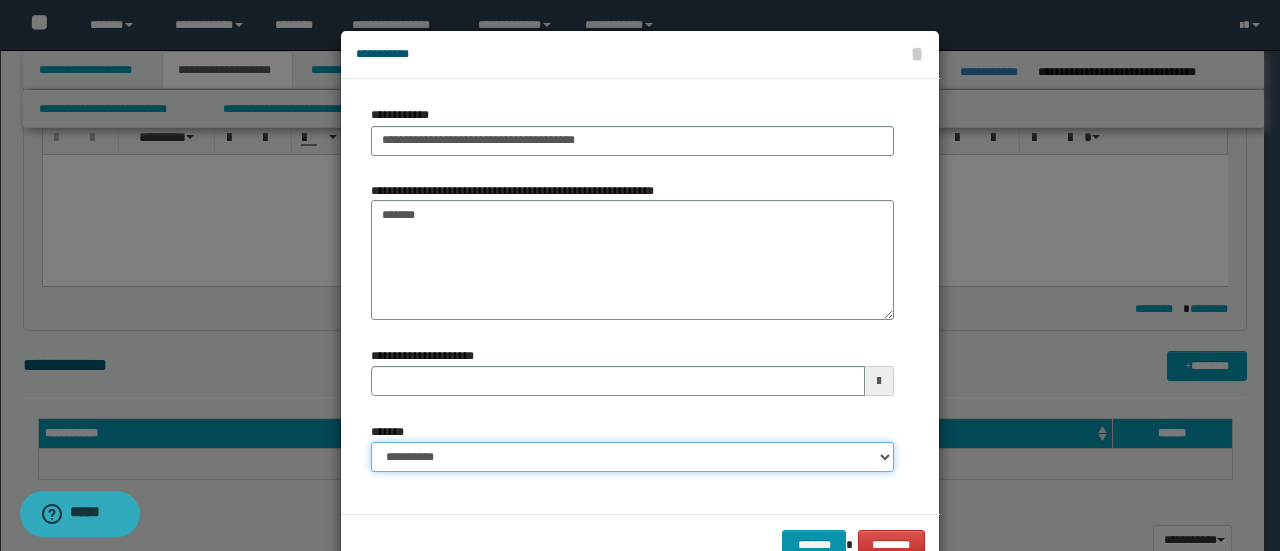 click on "**********" at bounding box center (632, 457) 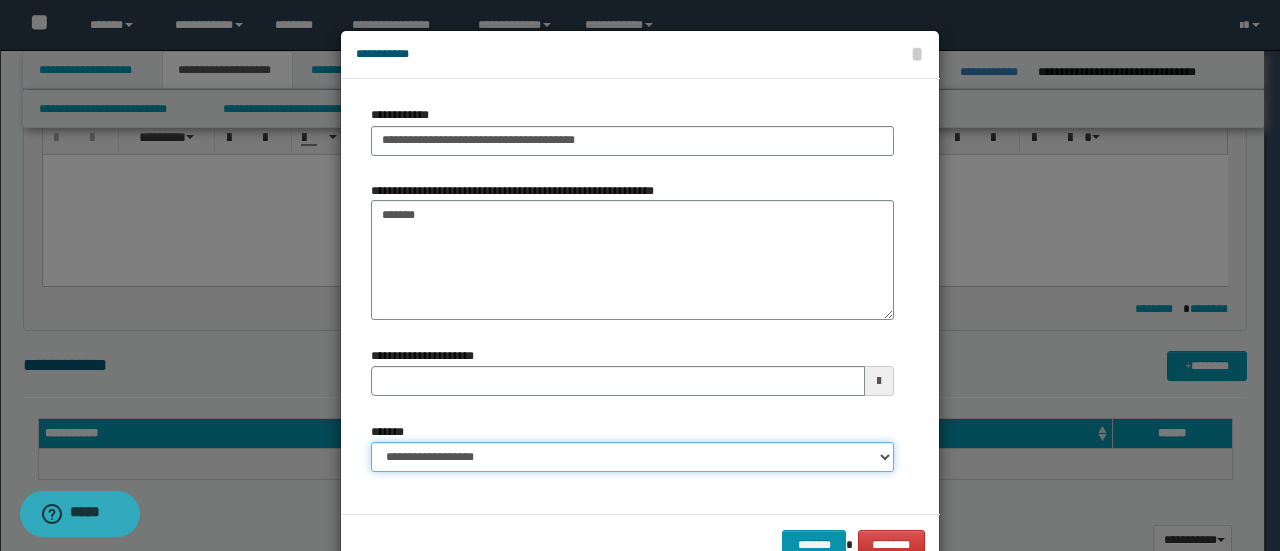 type 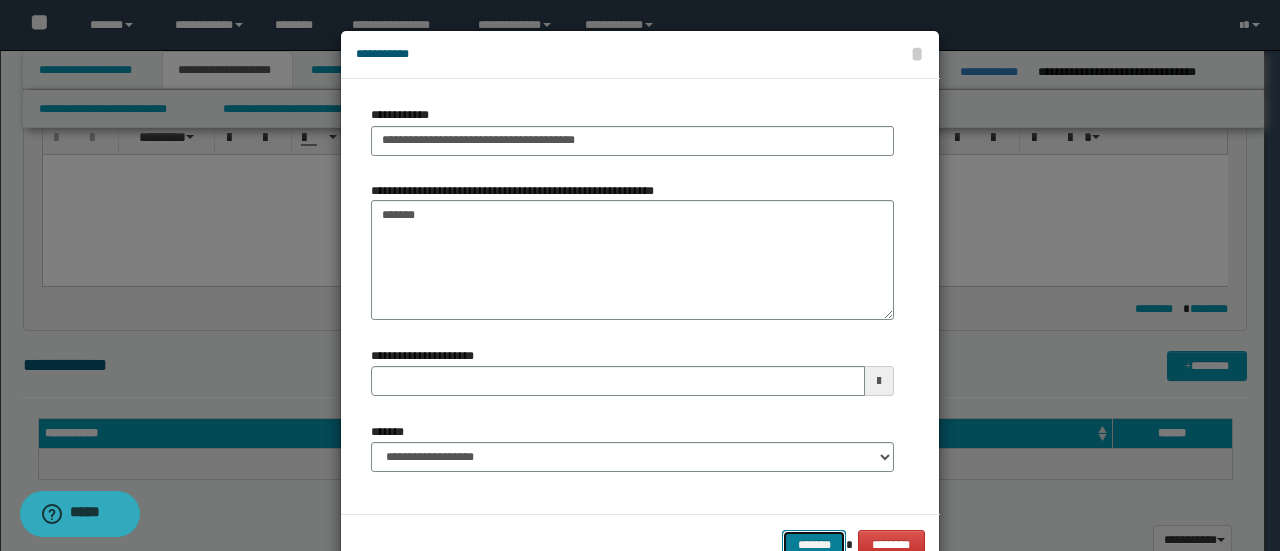 click on "*******" at bounding box center (814, 544) 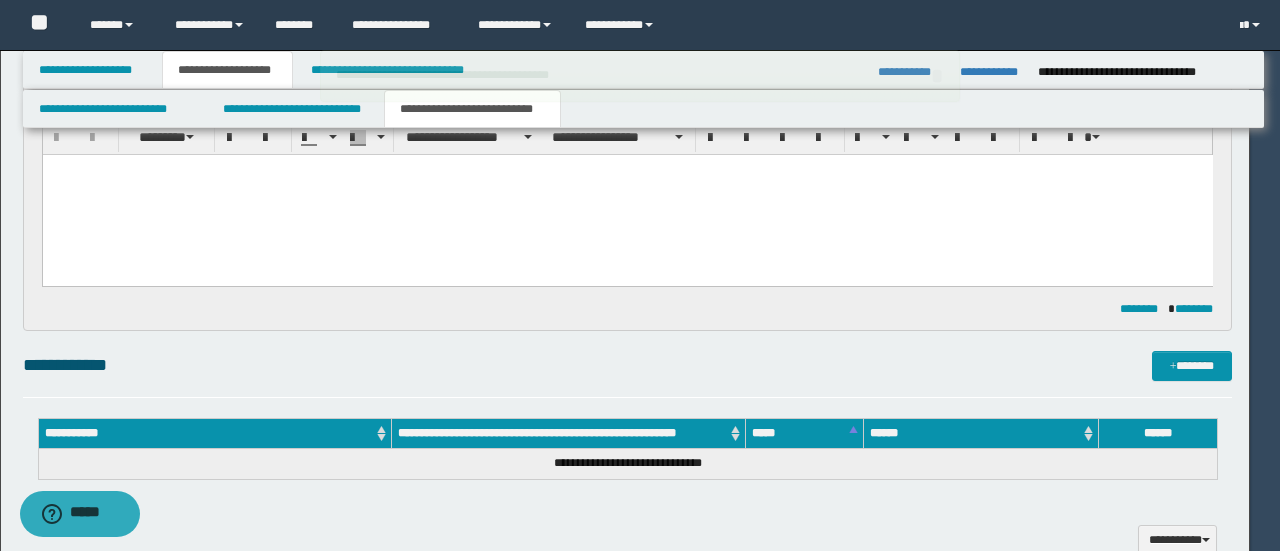 type 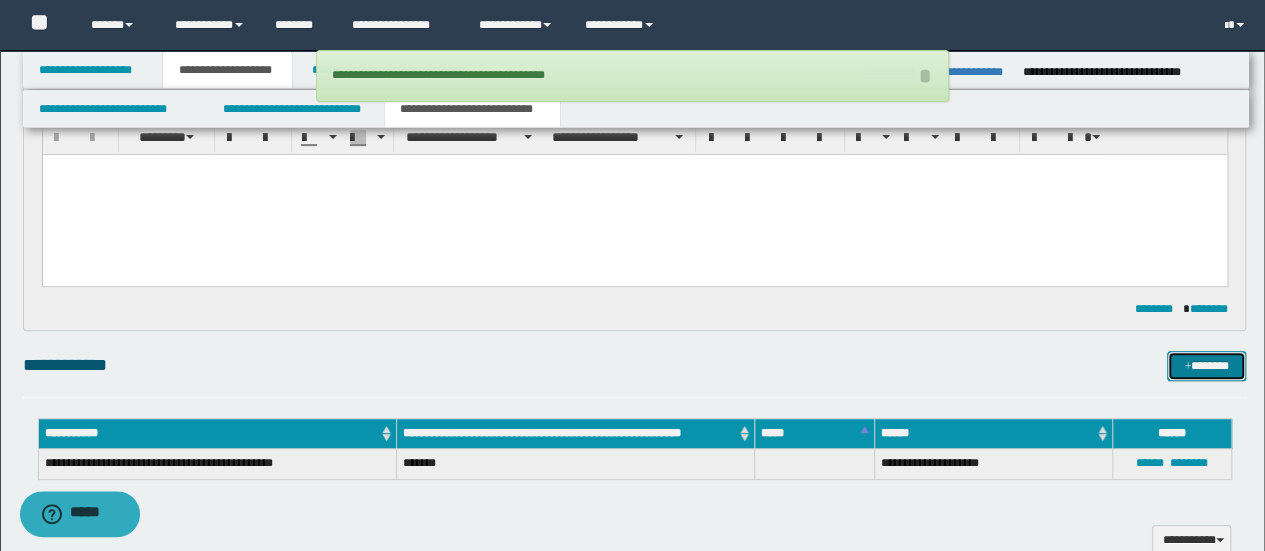 click on "*******" at bounding box center [1206, 365] 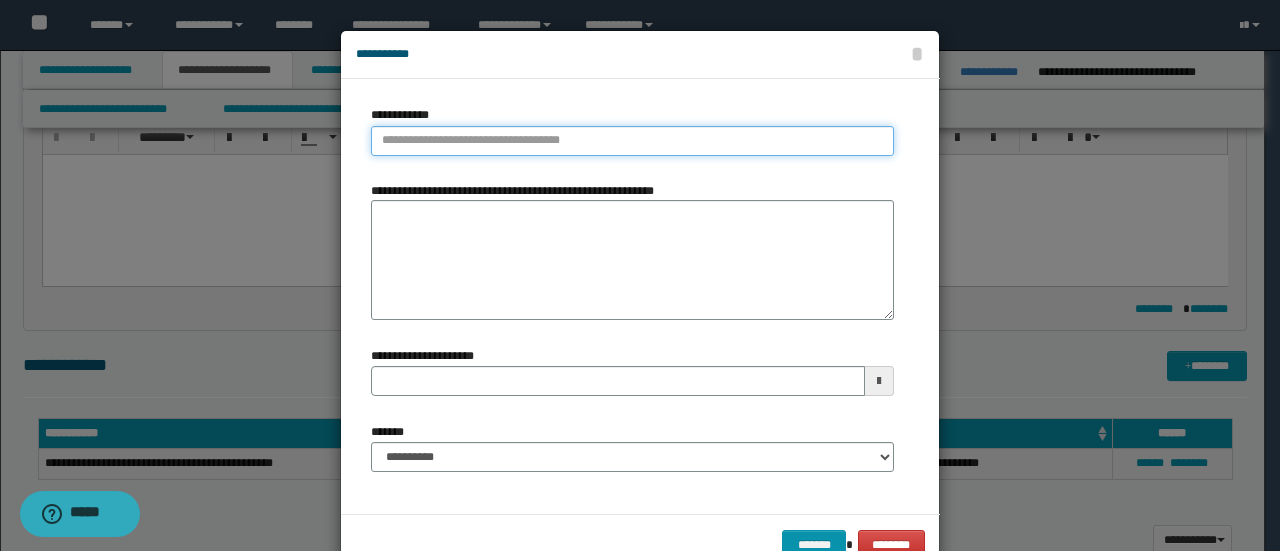 type on "**********" 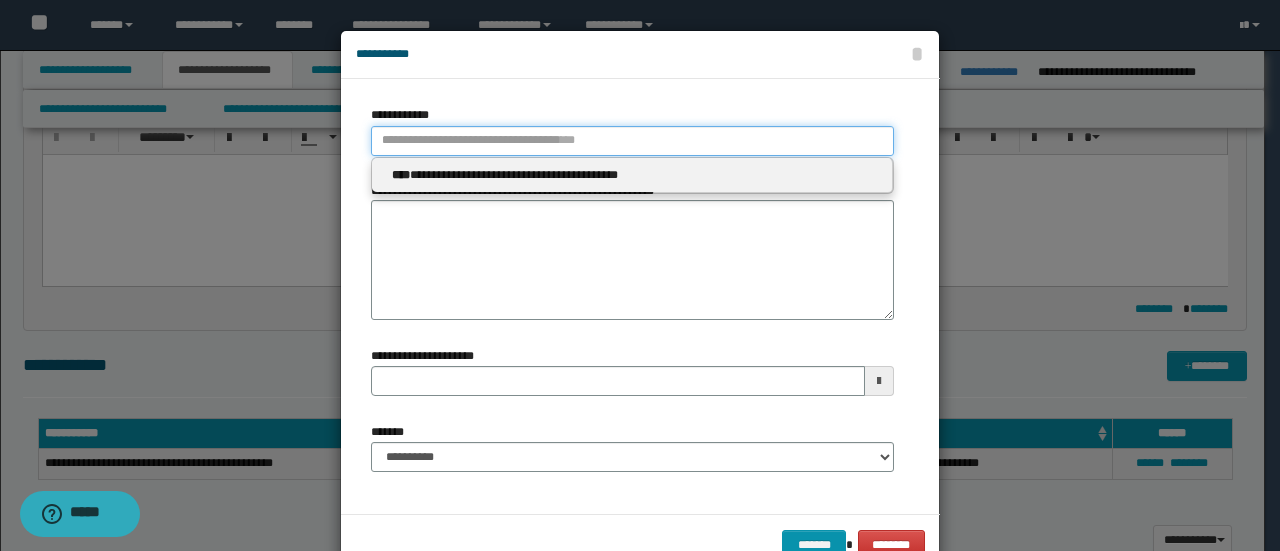 click on "**********" at bounding box center [632, 141] 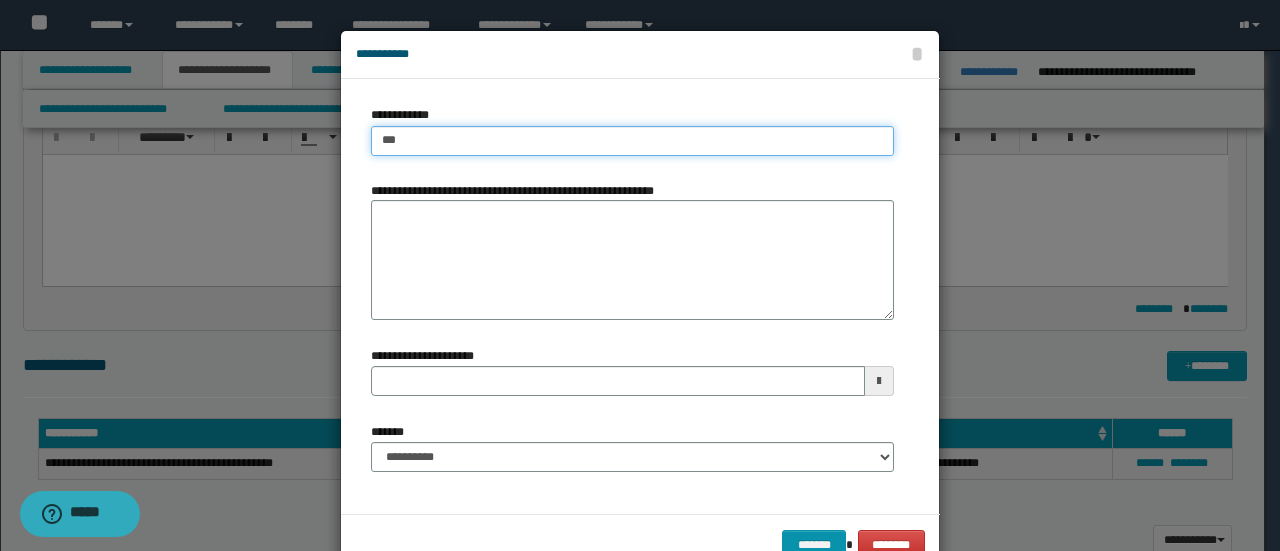 type on "****" 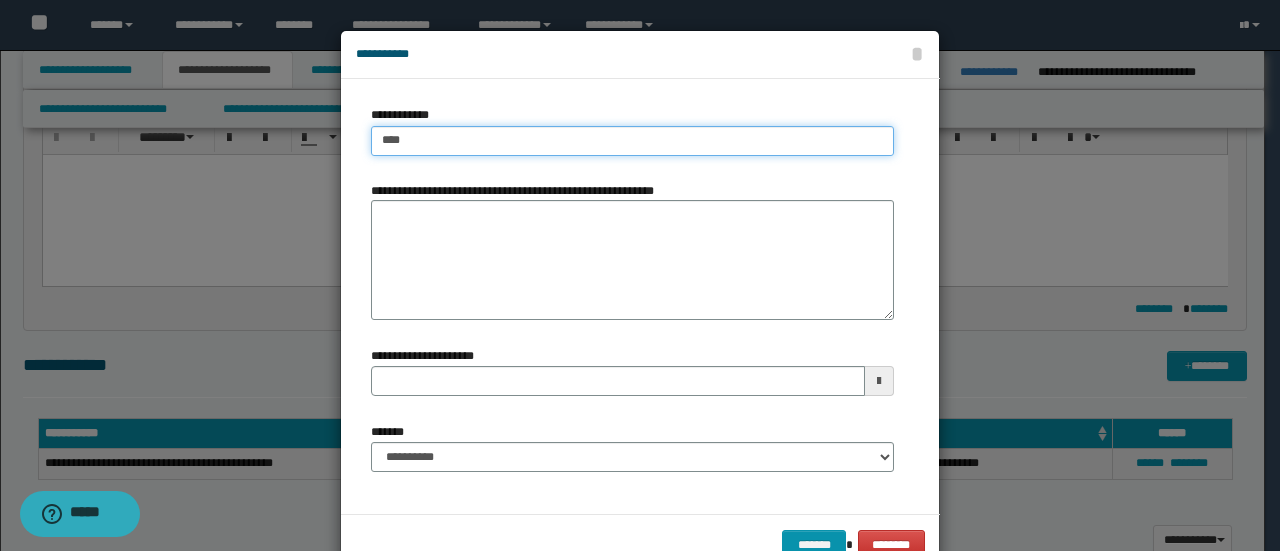 type on "****" 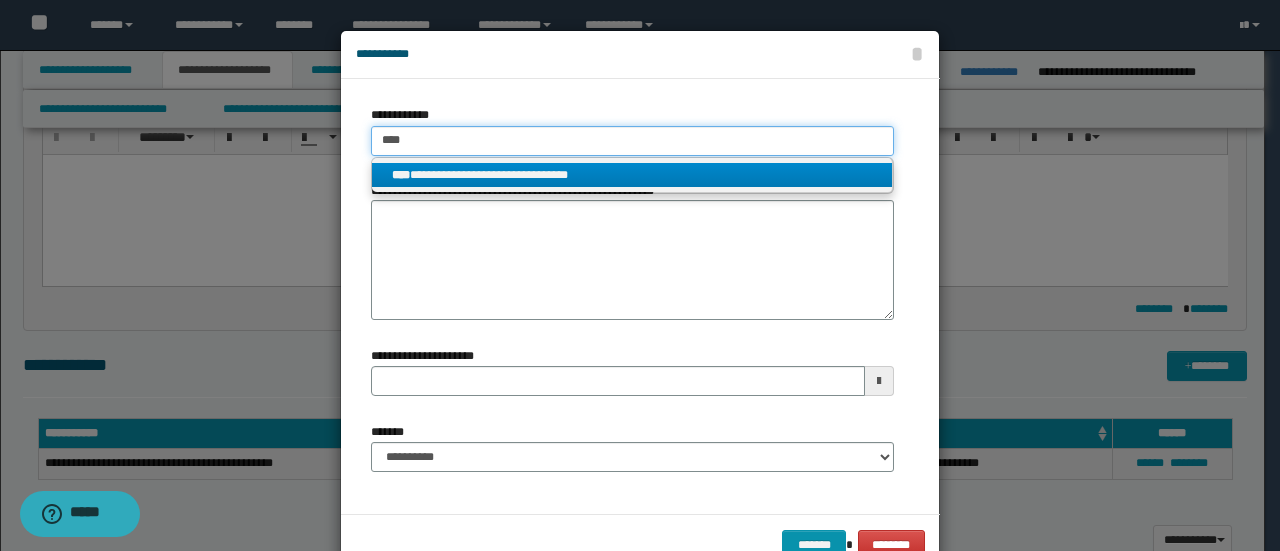 type on "****" 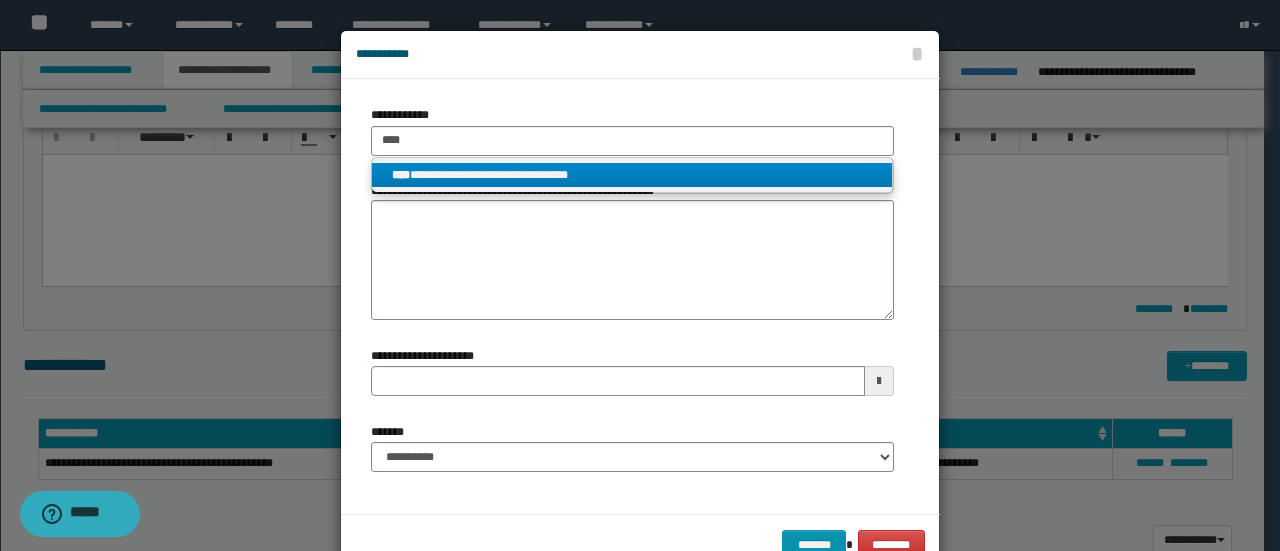click on "**********" at bounding box center [632, 175] 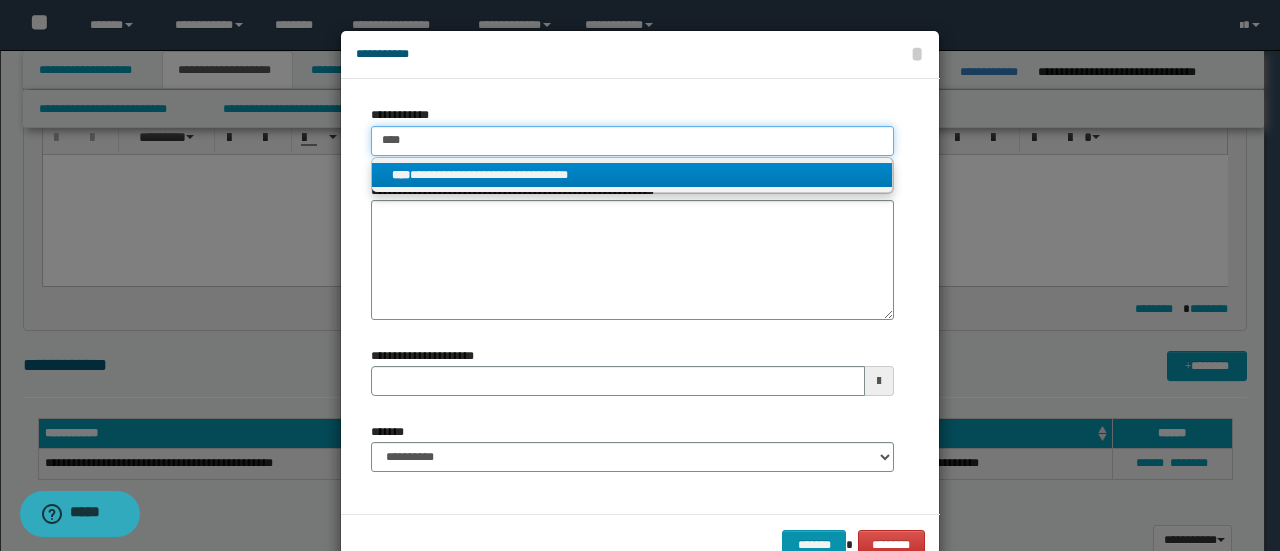 type 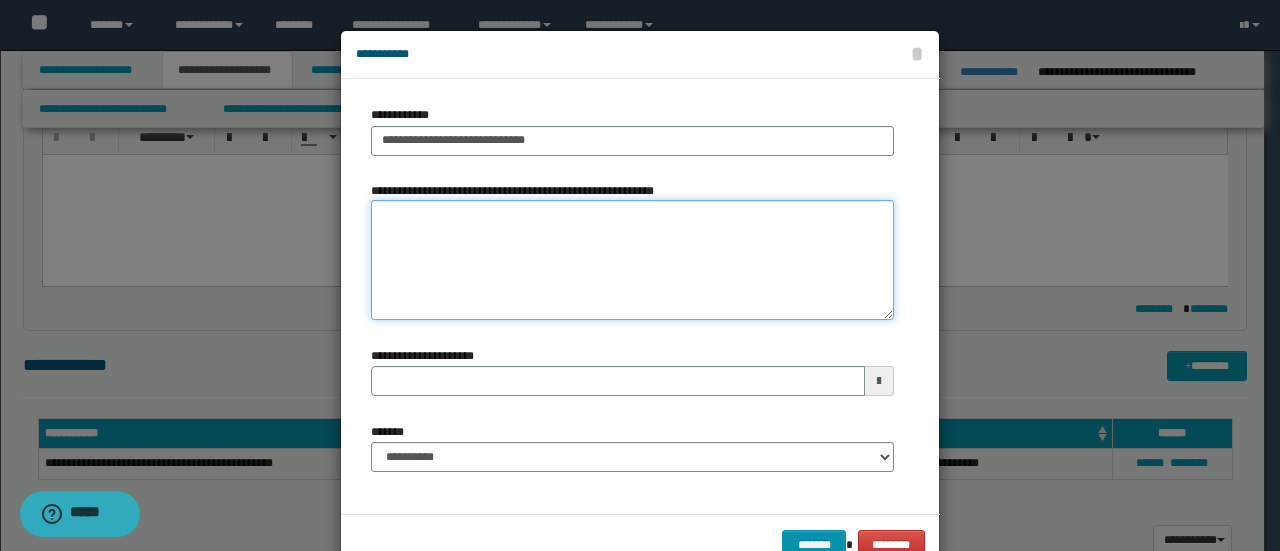 click on "**********" at bounding box center (632, 260) 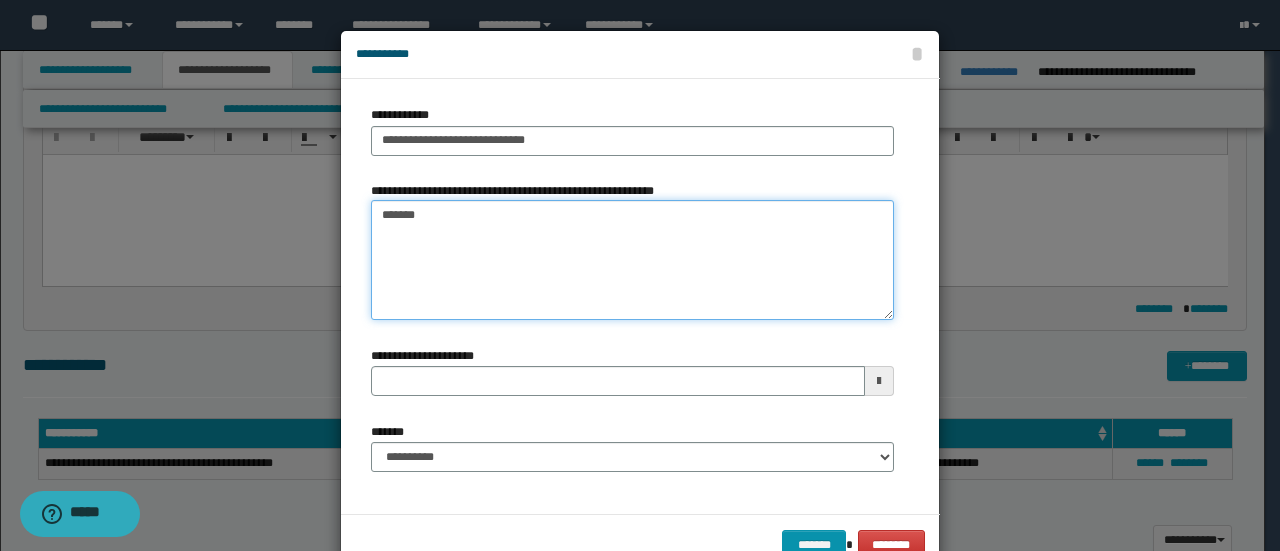 type on "********" 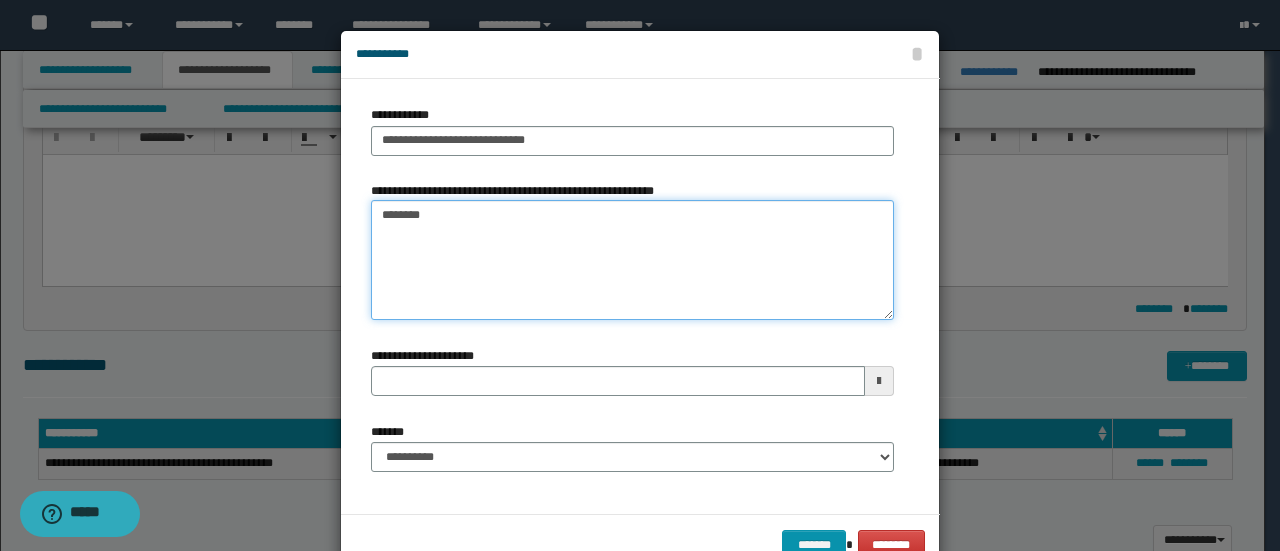 type 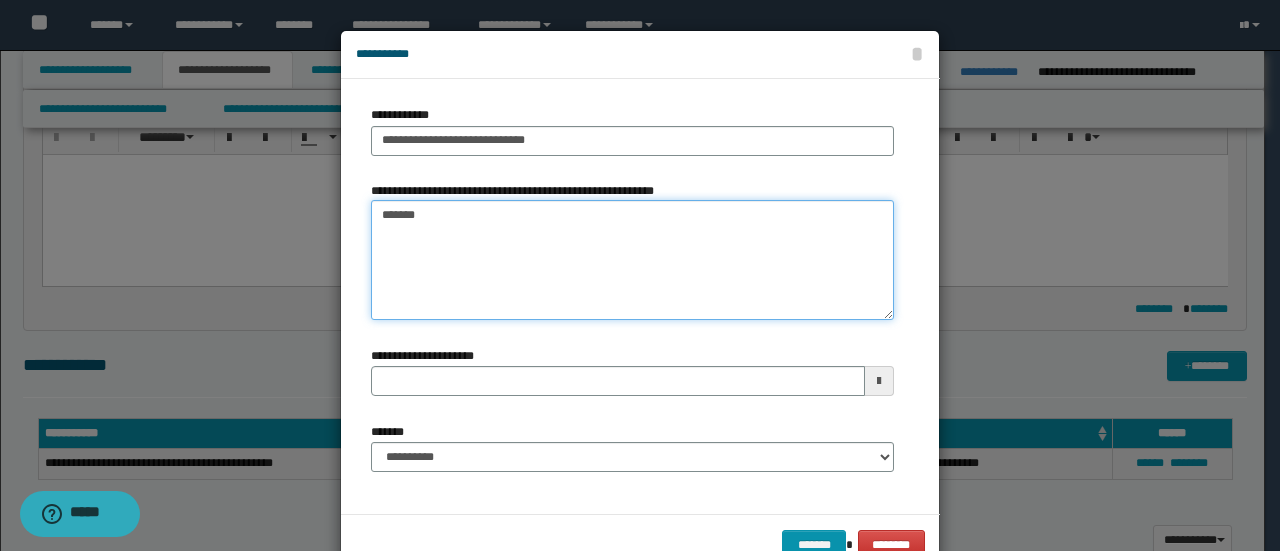 type on "*******" 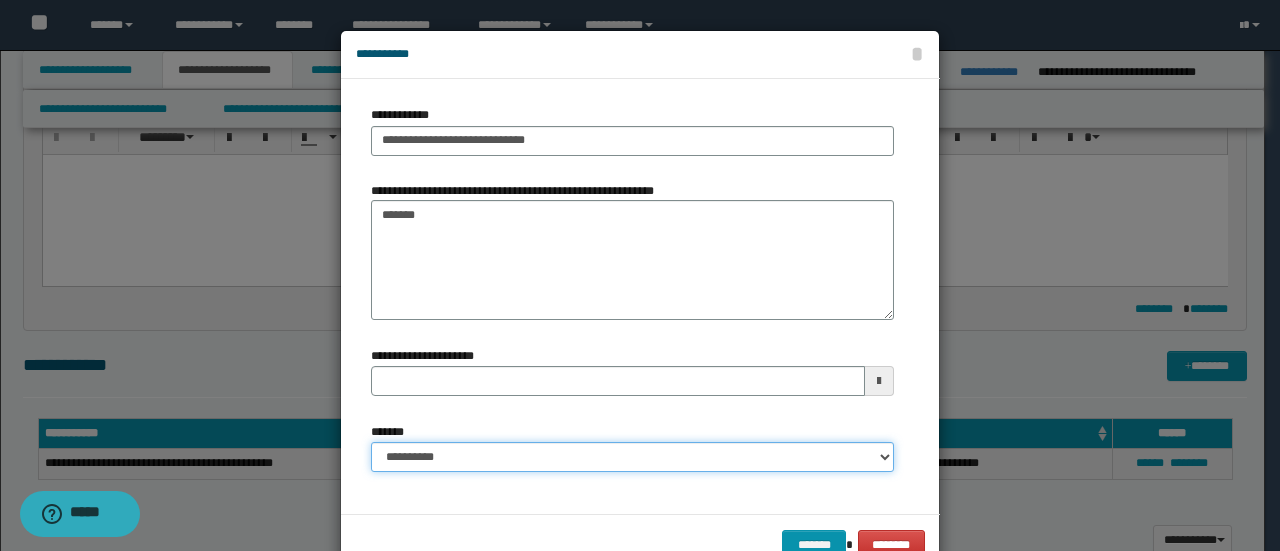 click on "**********" at bounding box center (632, 457) 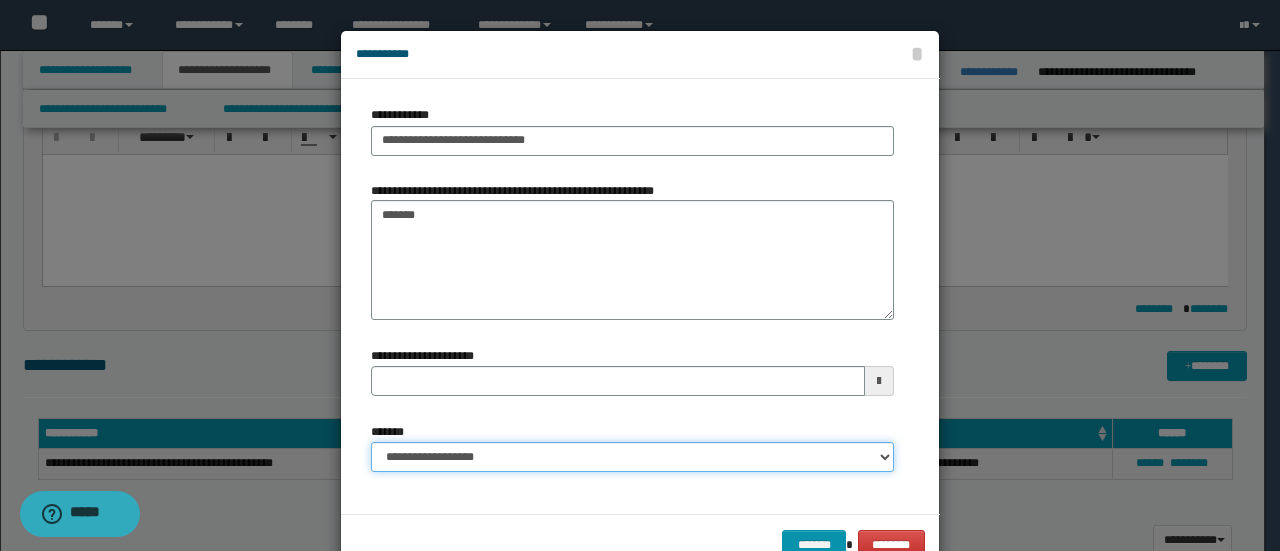 type 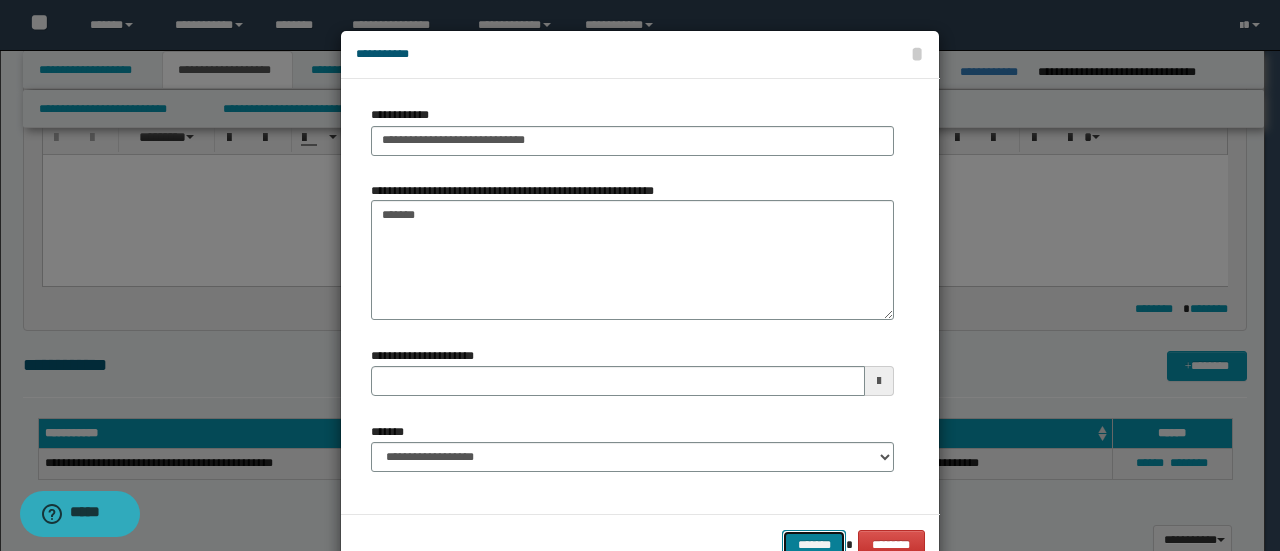 click on "*******" at bounding box center (814, 544) 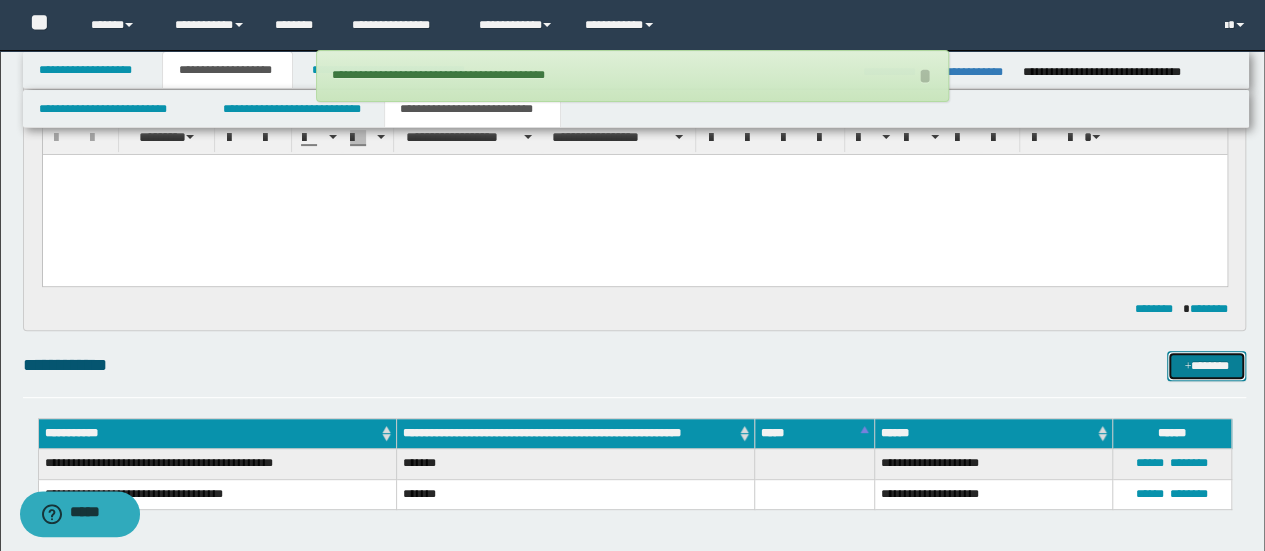 click on "*******" at bounding box center (1206, 365) 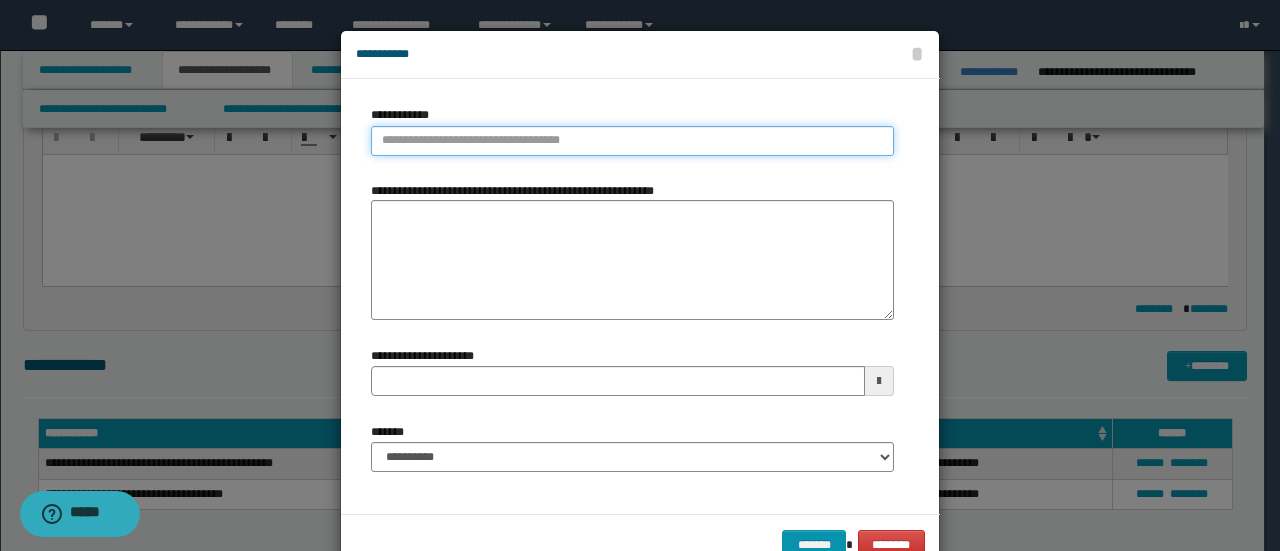 type on "**********" 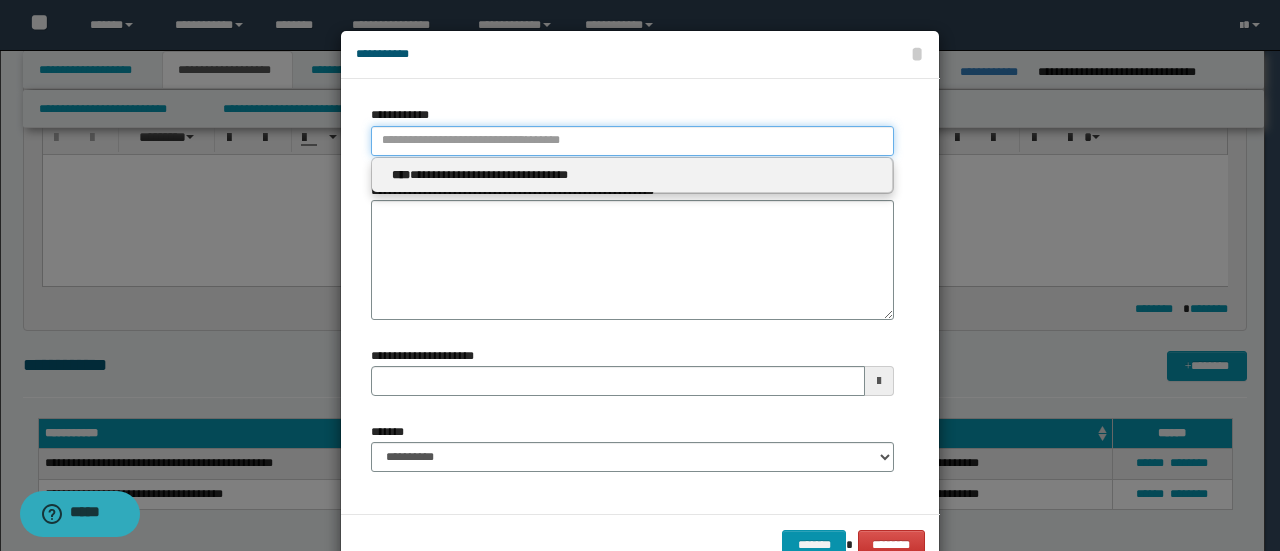 click on "**********" at bounding box center [632, 141] 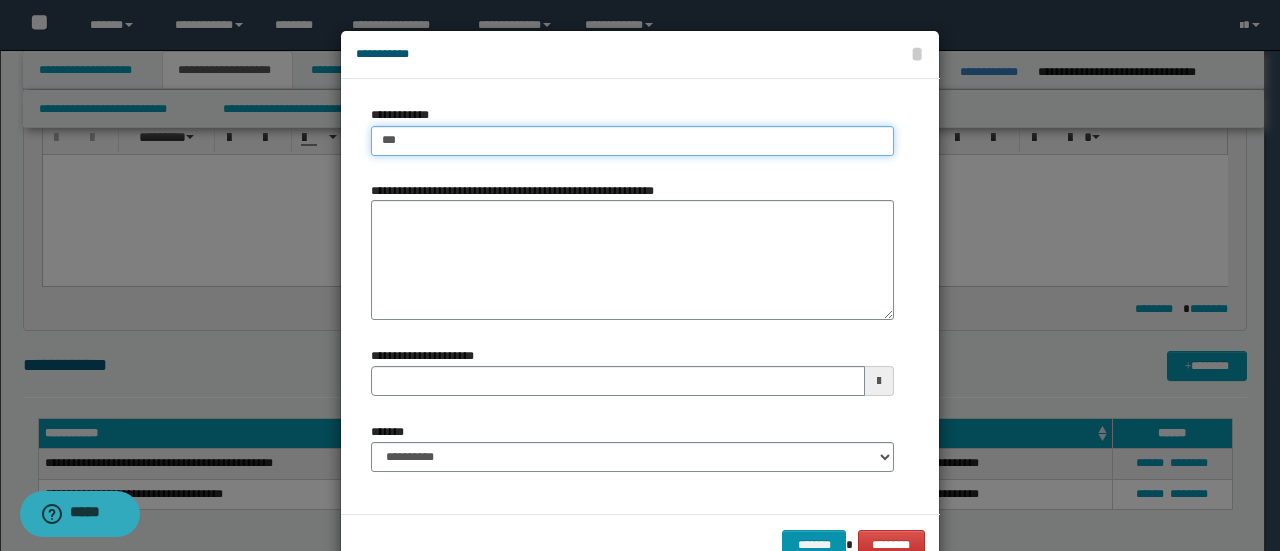 type on "****" 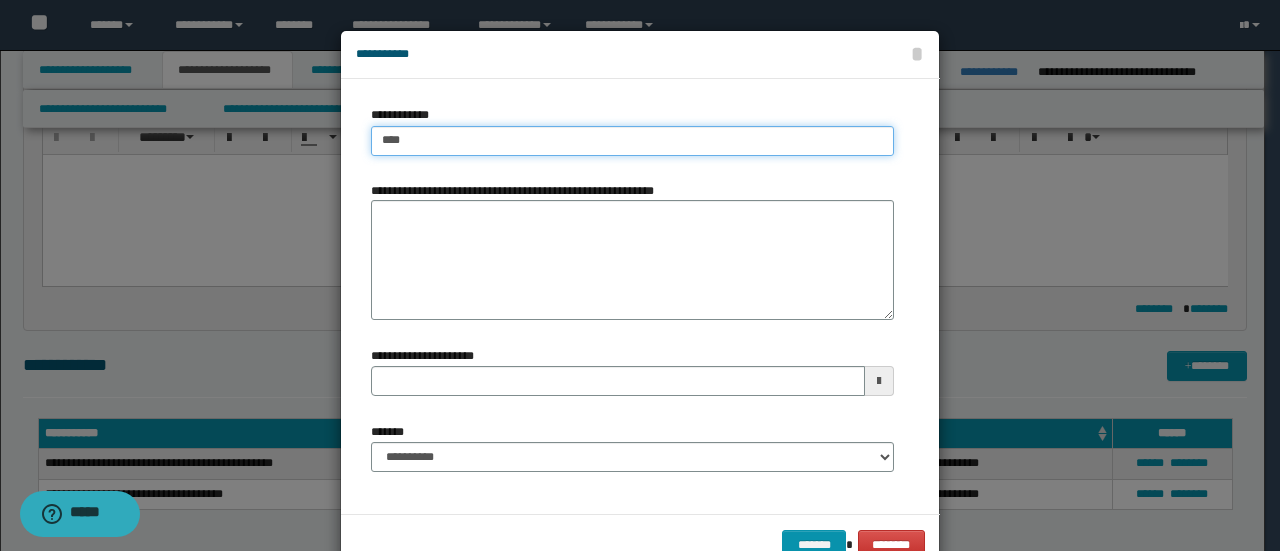 type on "****" 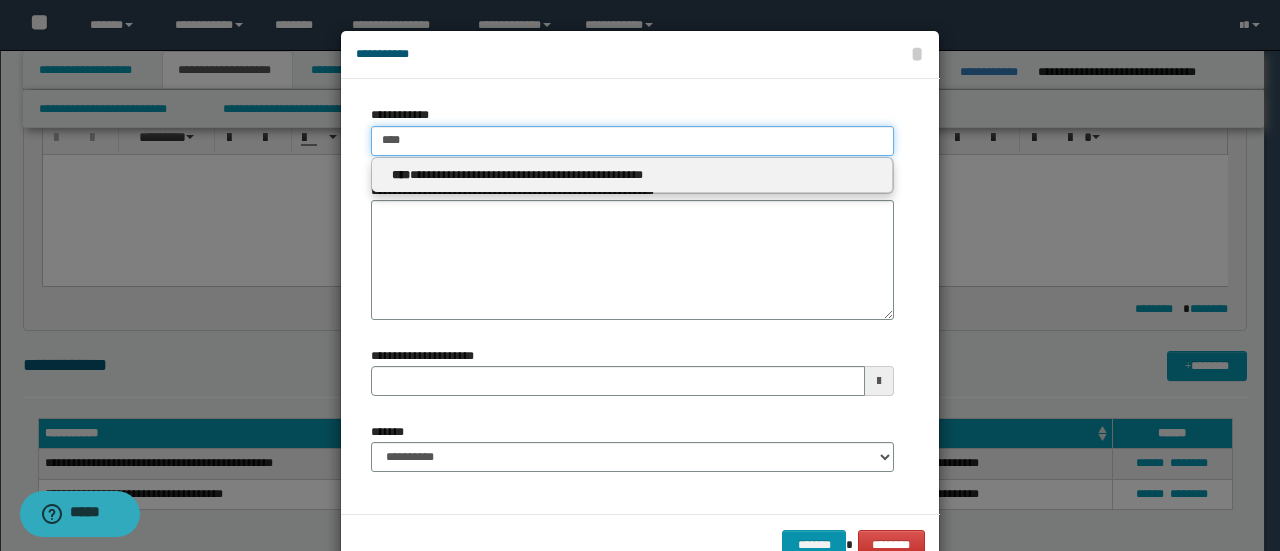 type on "****" 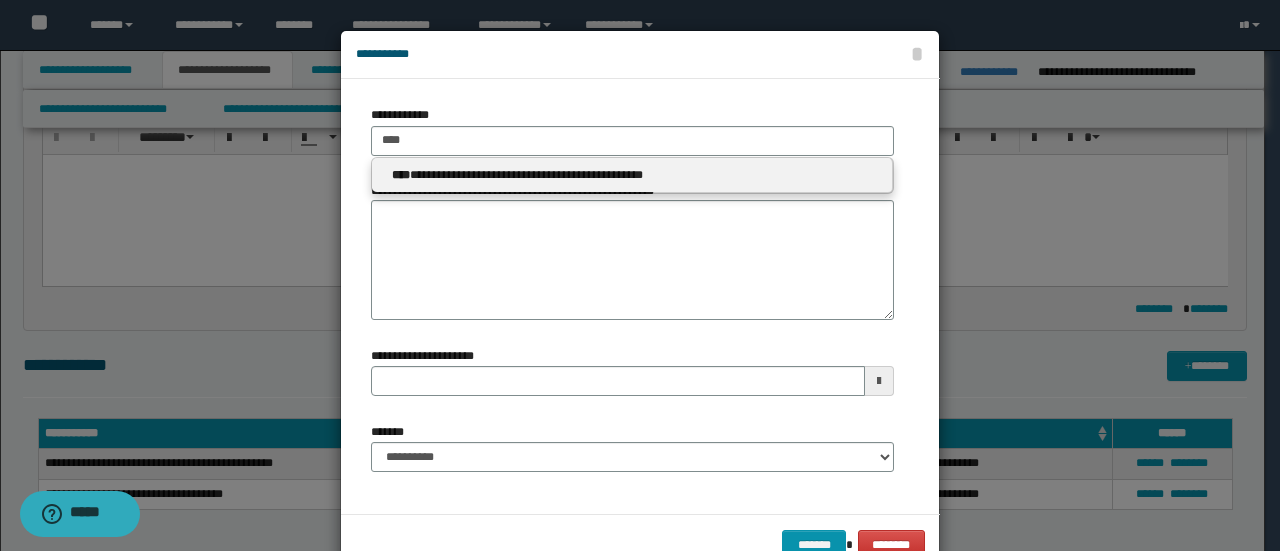 drag, startPoint x: 612, startPoint y: 145, endPoint x: 521, endPoint y: 163, distance: 92.76314 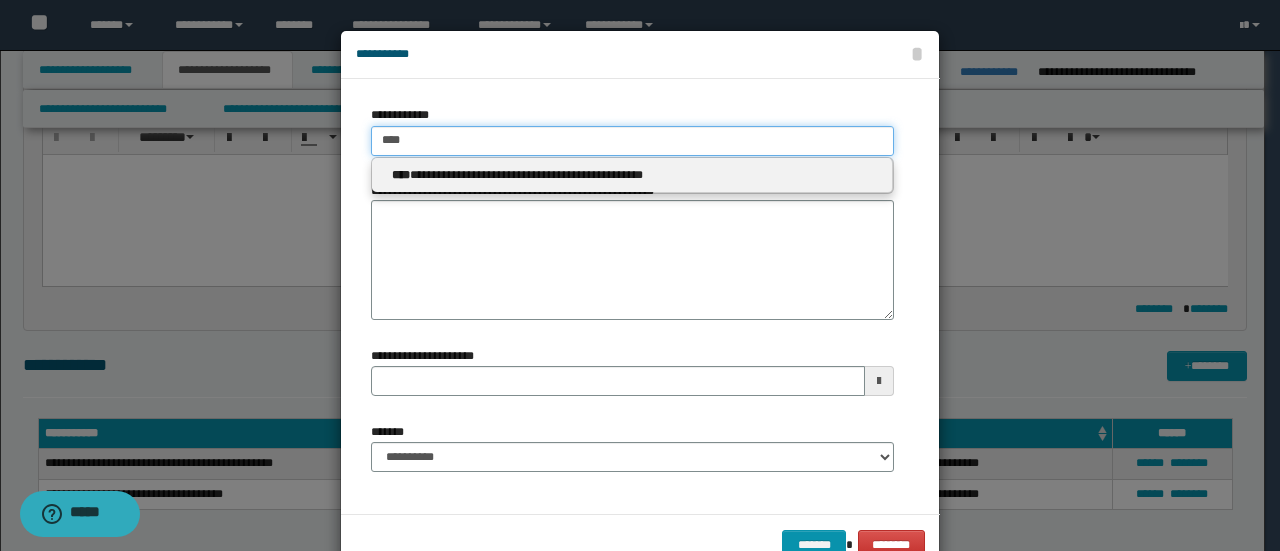 type 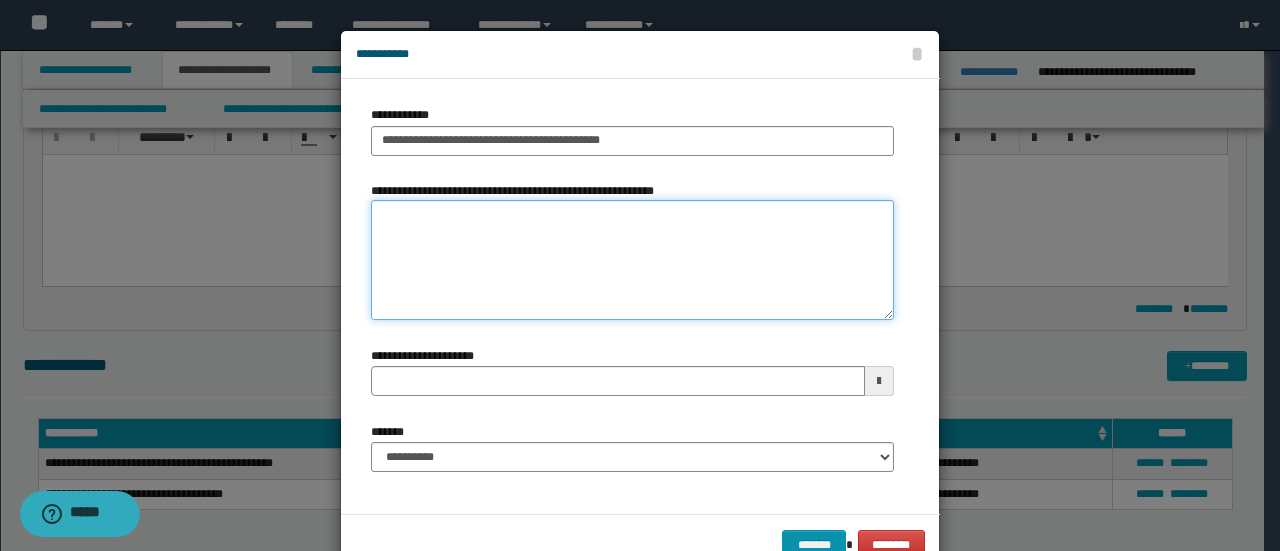 click on "**********" at bounding box center (632, 260) 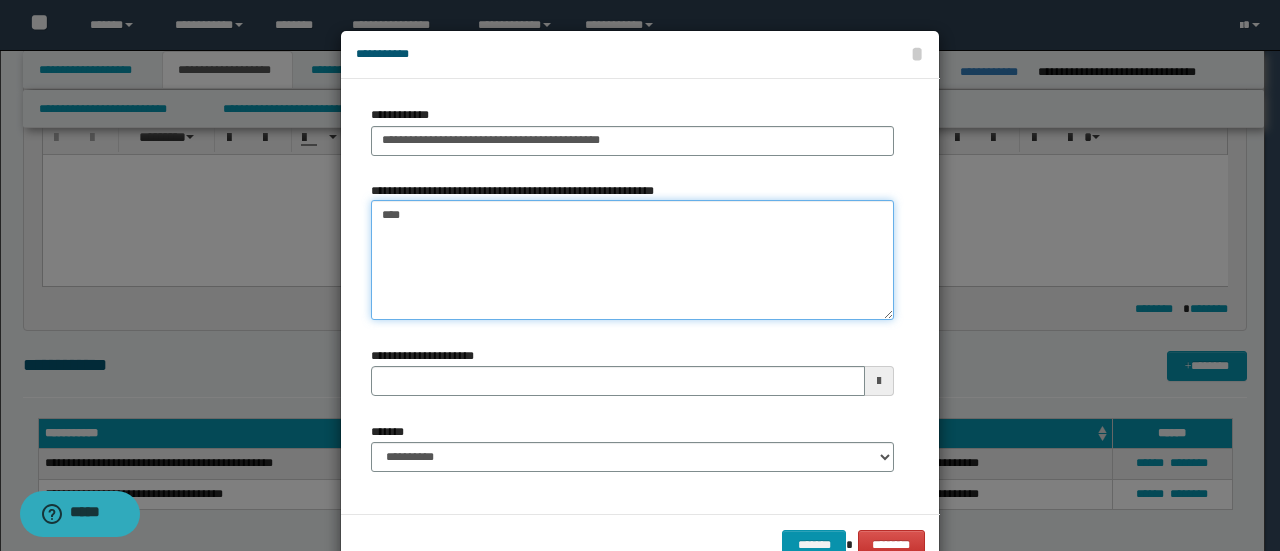type on "*****" 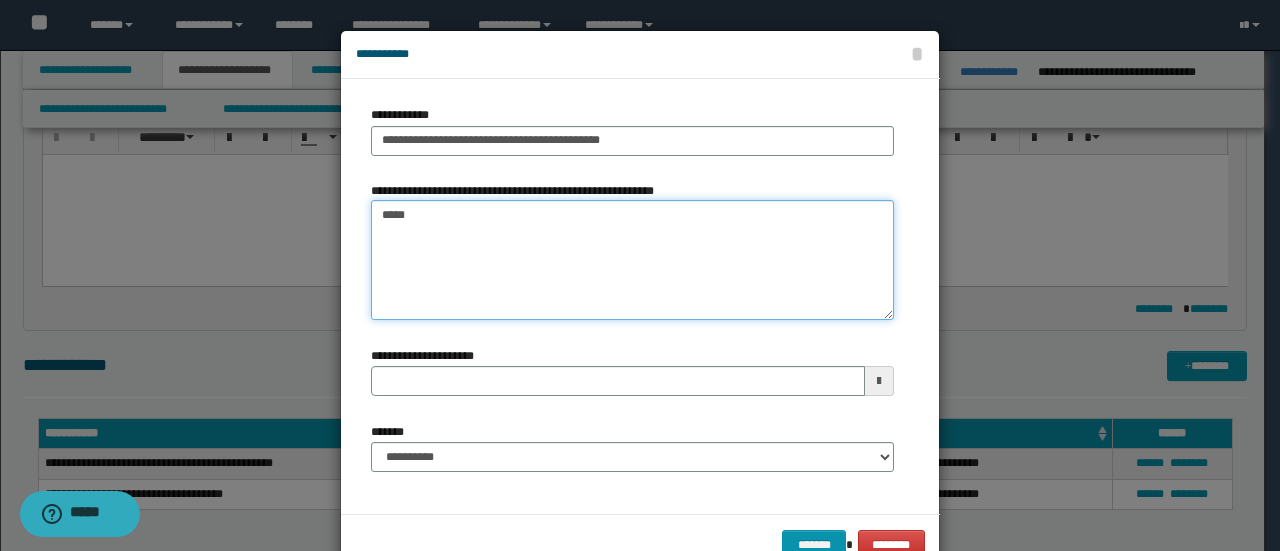 type 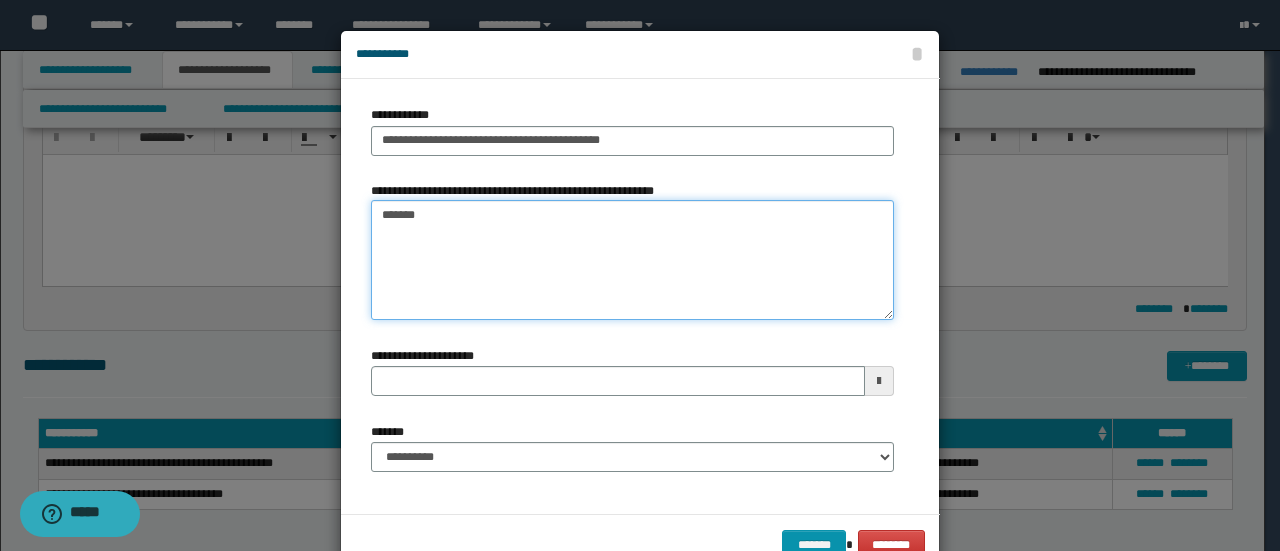 type on "*******" 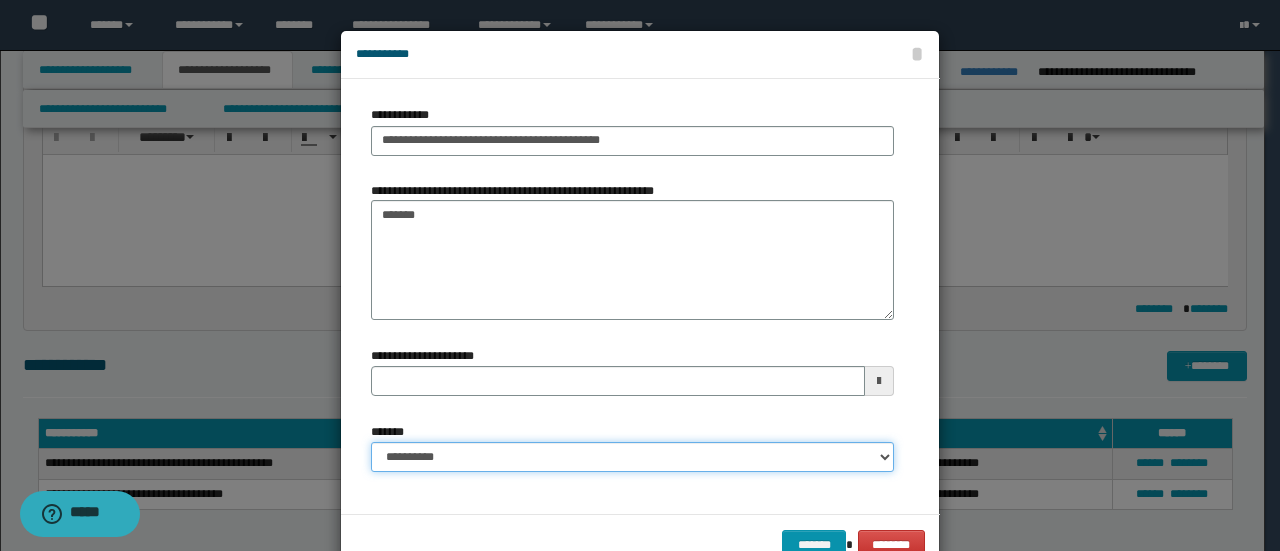 click on "**********" at bounding box center [632, 457] 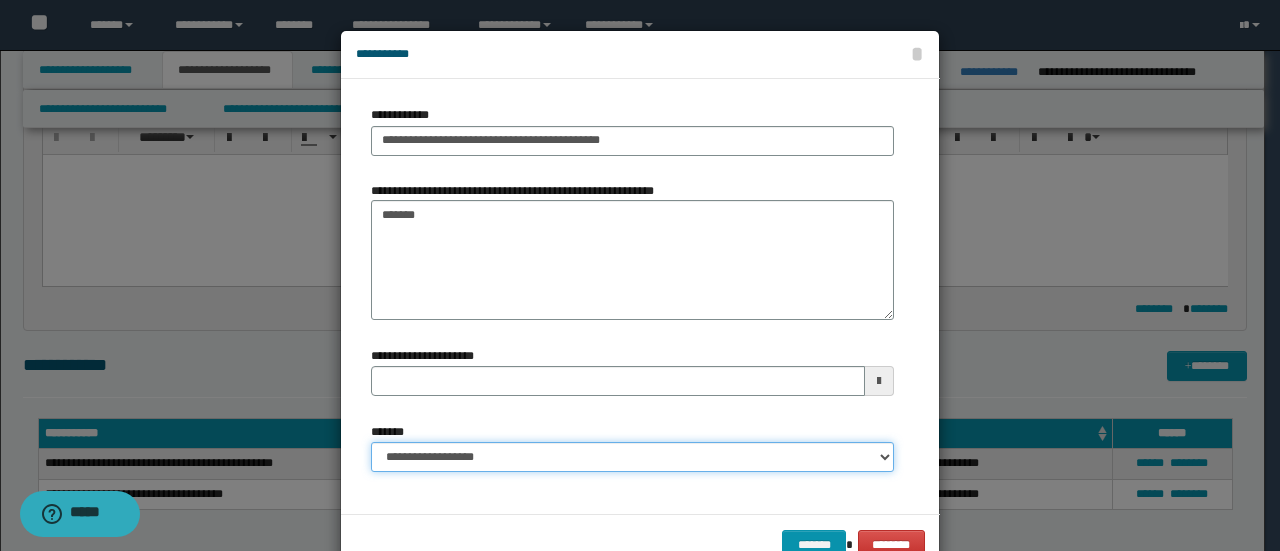 type 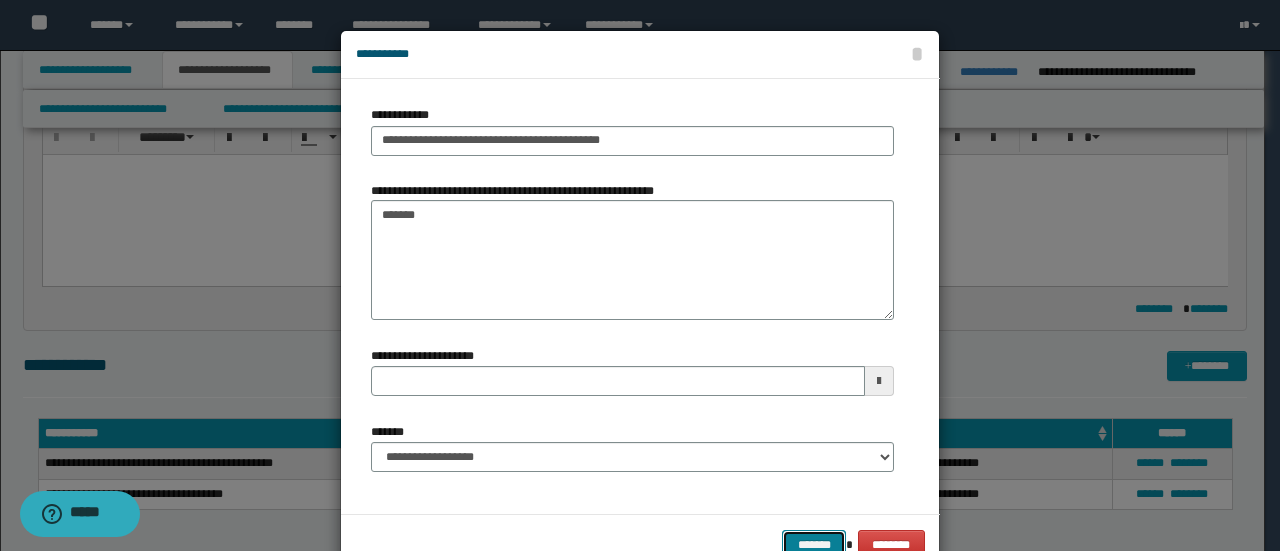 click on "*******" at bounding box center [814, 544] 